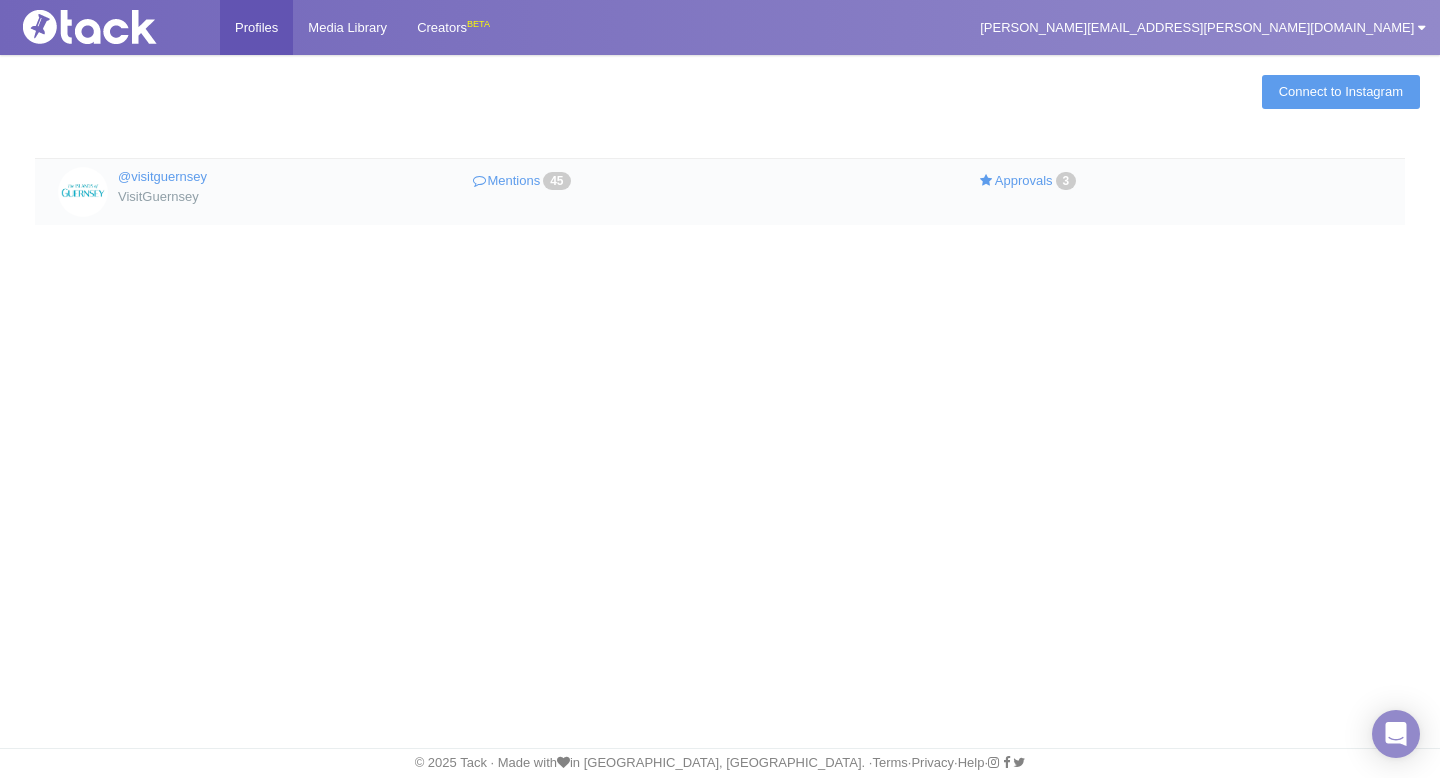 scroll, scrollTop: 0, scrollLeft: 0, axis: both 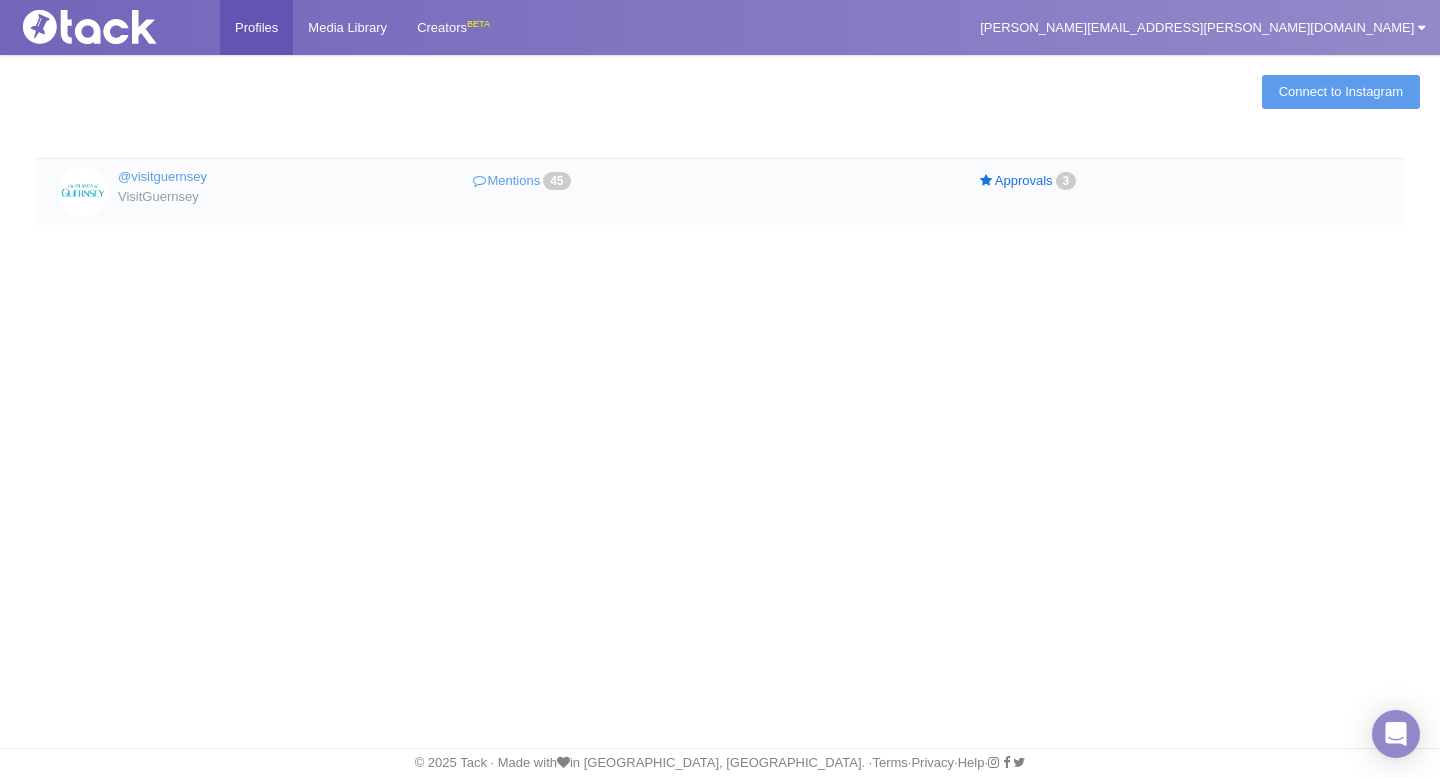 click on "Approvals
3" at bounding box center (1029, 181) 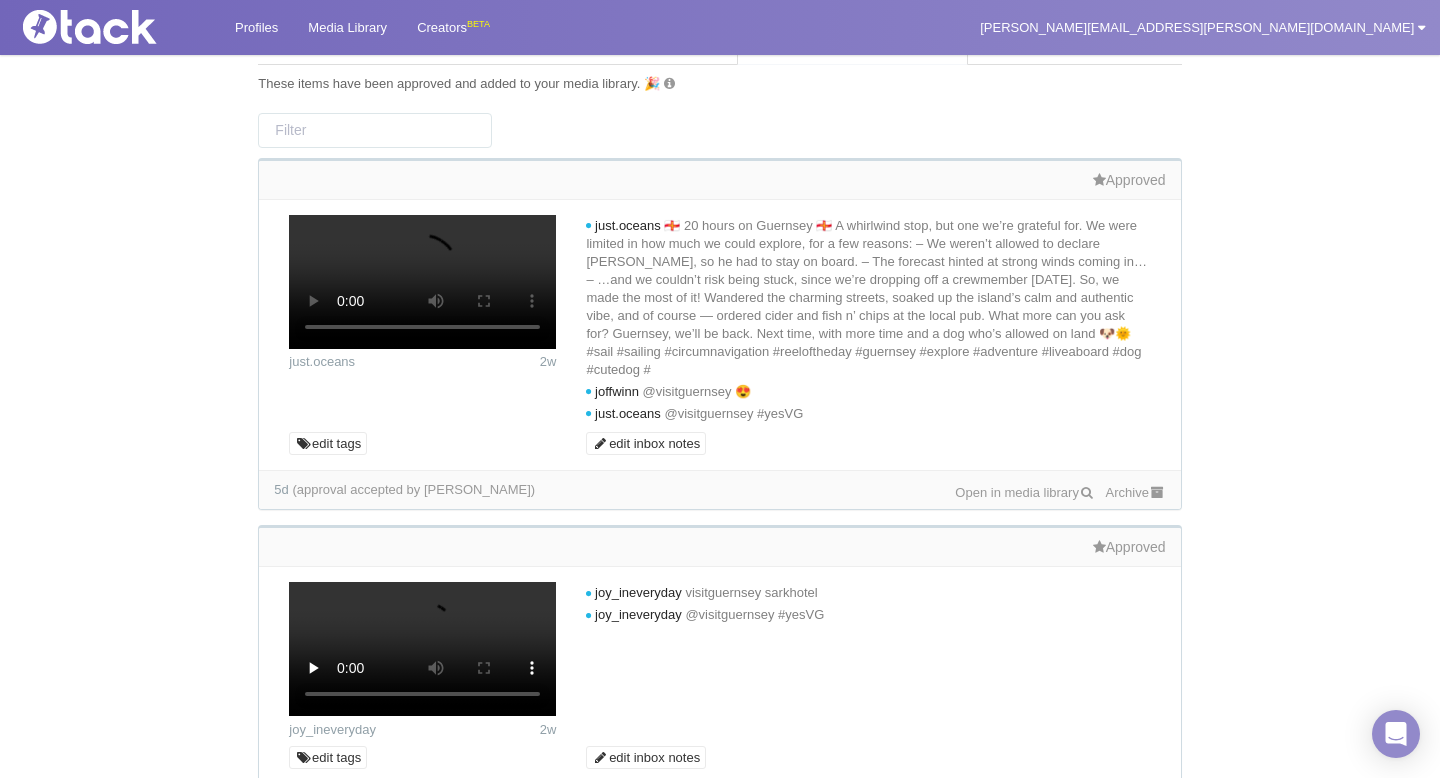 scroll, scrollTop: 0, scrollLeft: 0, axis: both 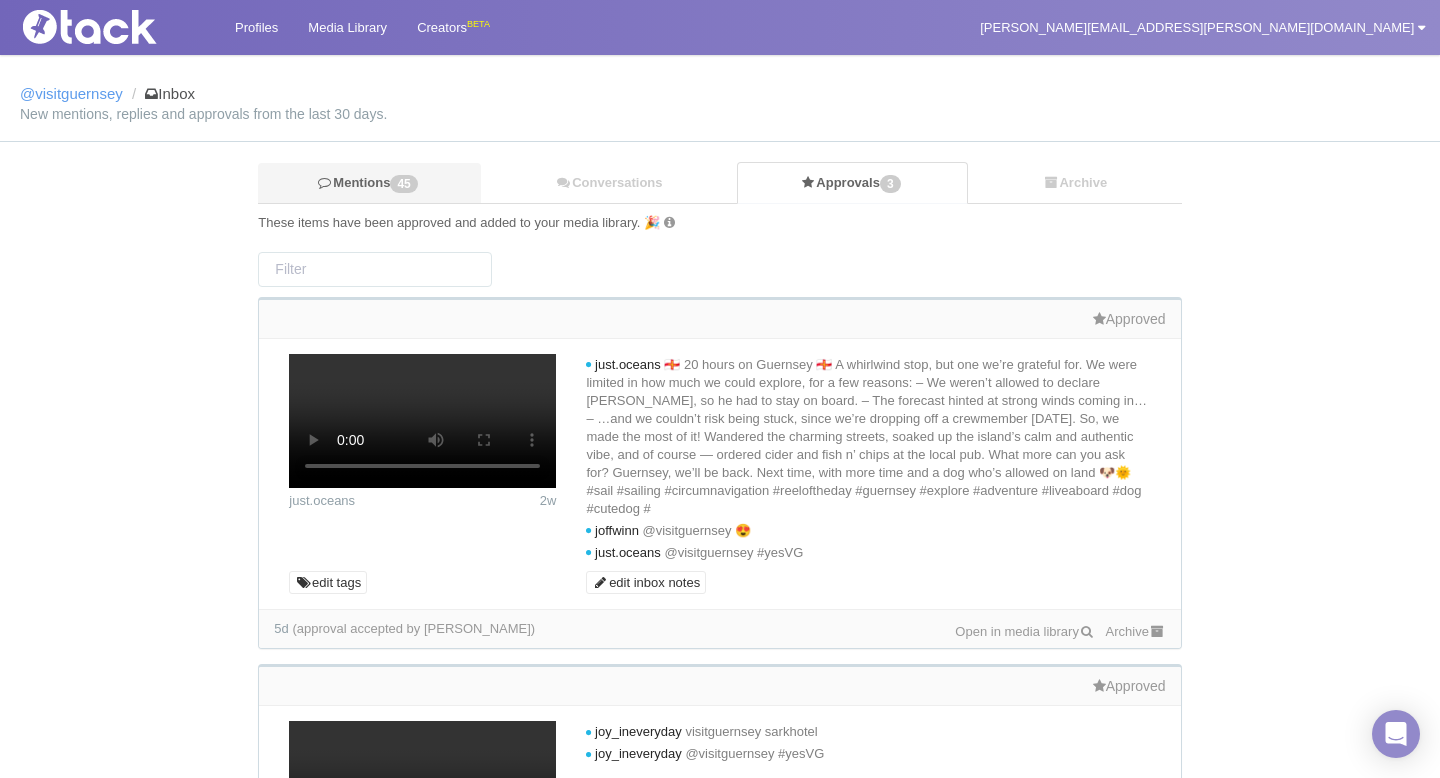 click on "Mentions
45" at bounding box center [369, 183] 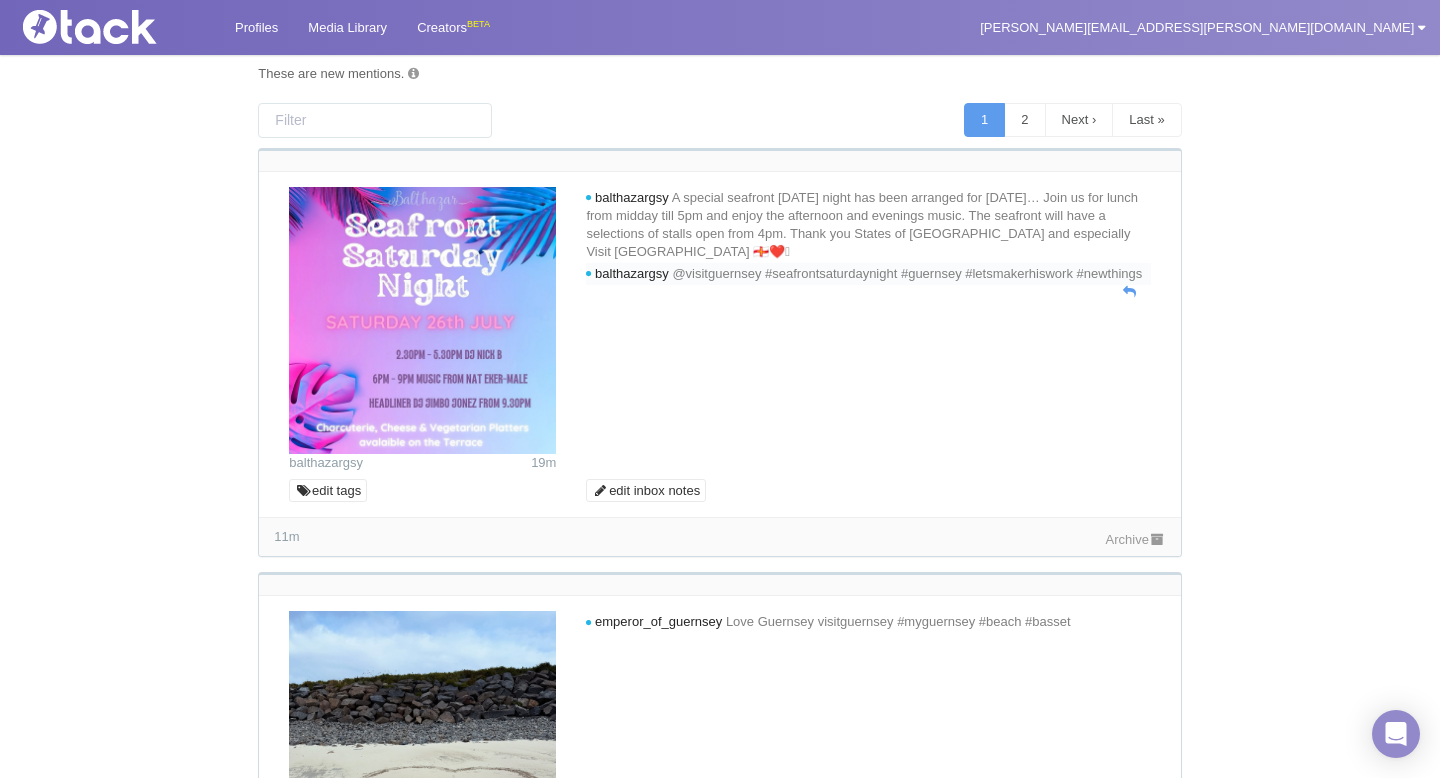 scroll, scrollTop: 245, scrollLeft: 0, axis: vertical 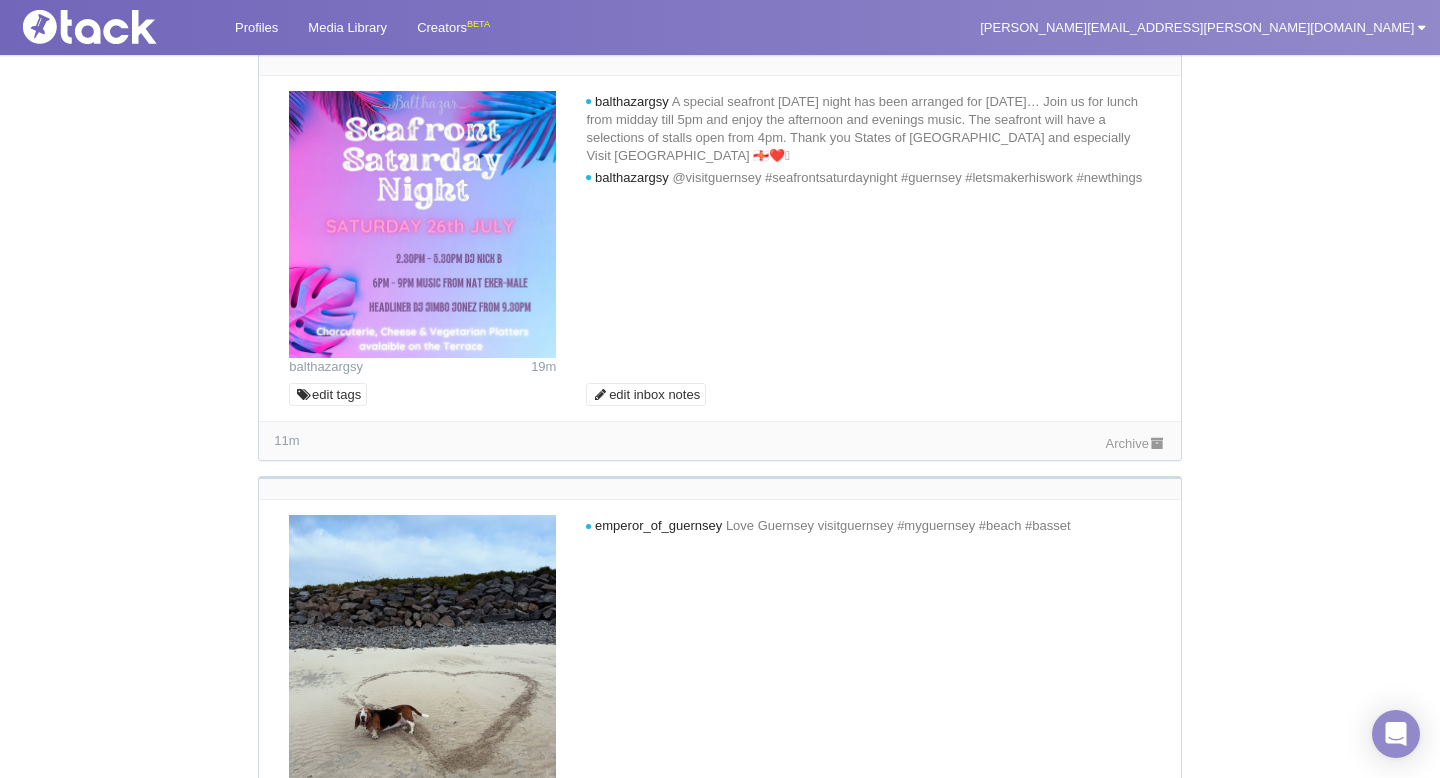 click on "Archive" at bounding box center (1136, 443) 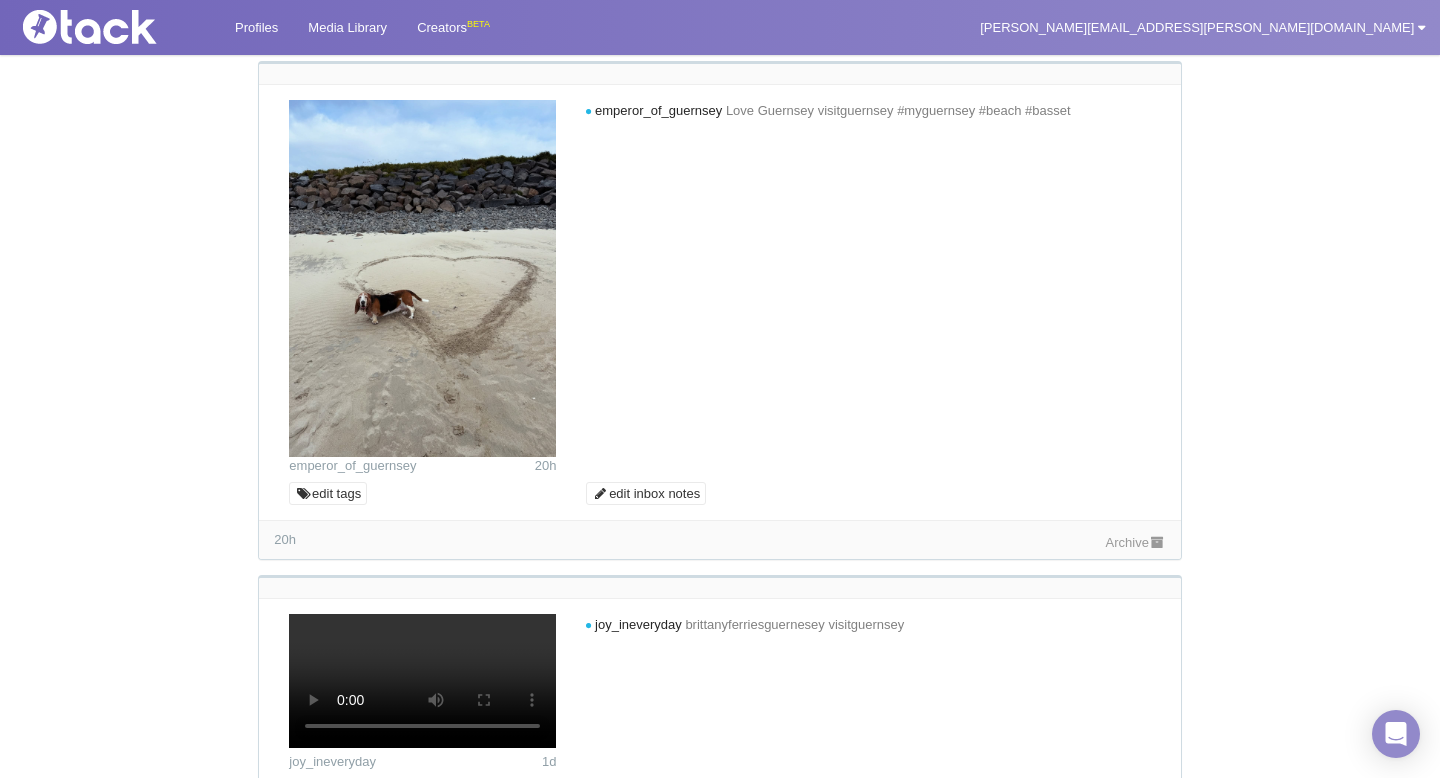 scroll, scrollTop: 674, scrollLeft: 0, axis: vertical 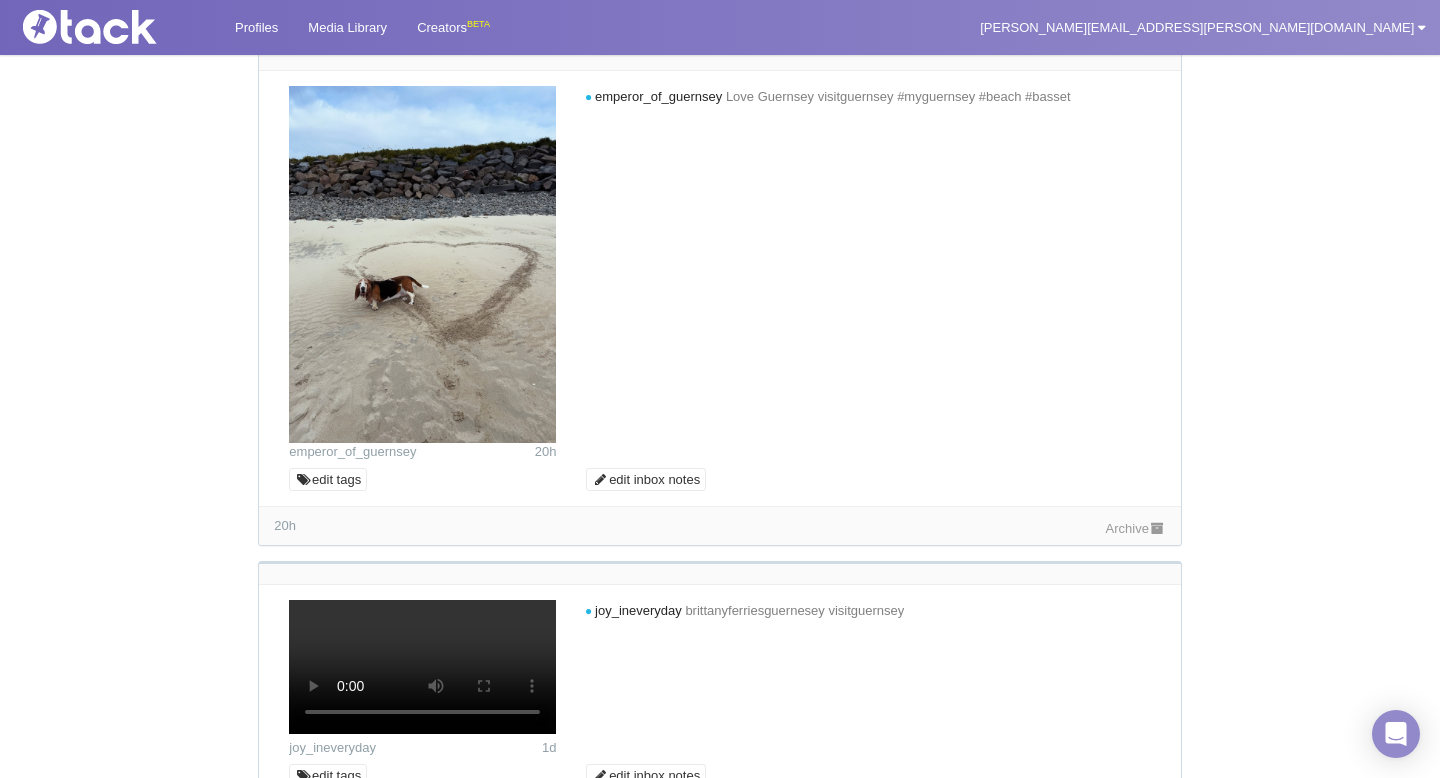 click on "20h
Archive" at bounding box center [719, 525] 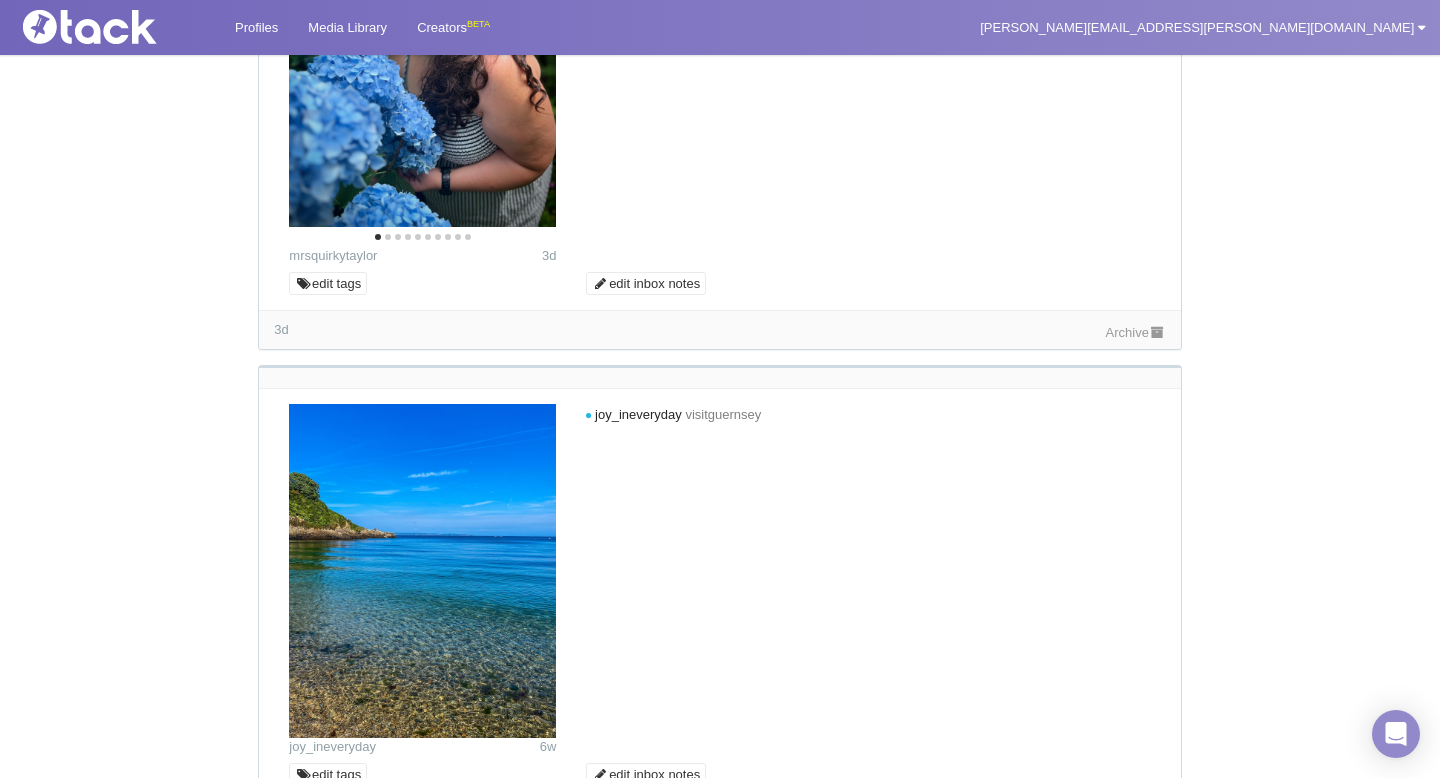 scroll, scrollTop: 2634, scrollLeft: 0, axis: vertical 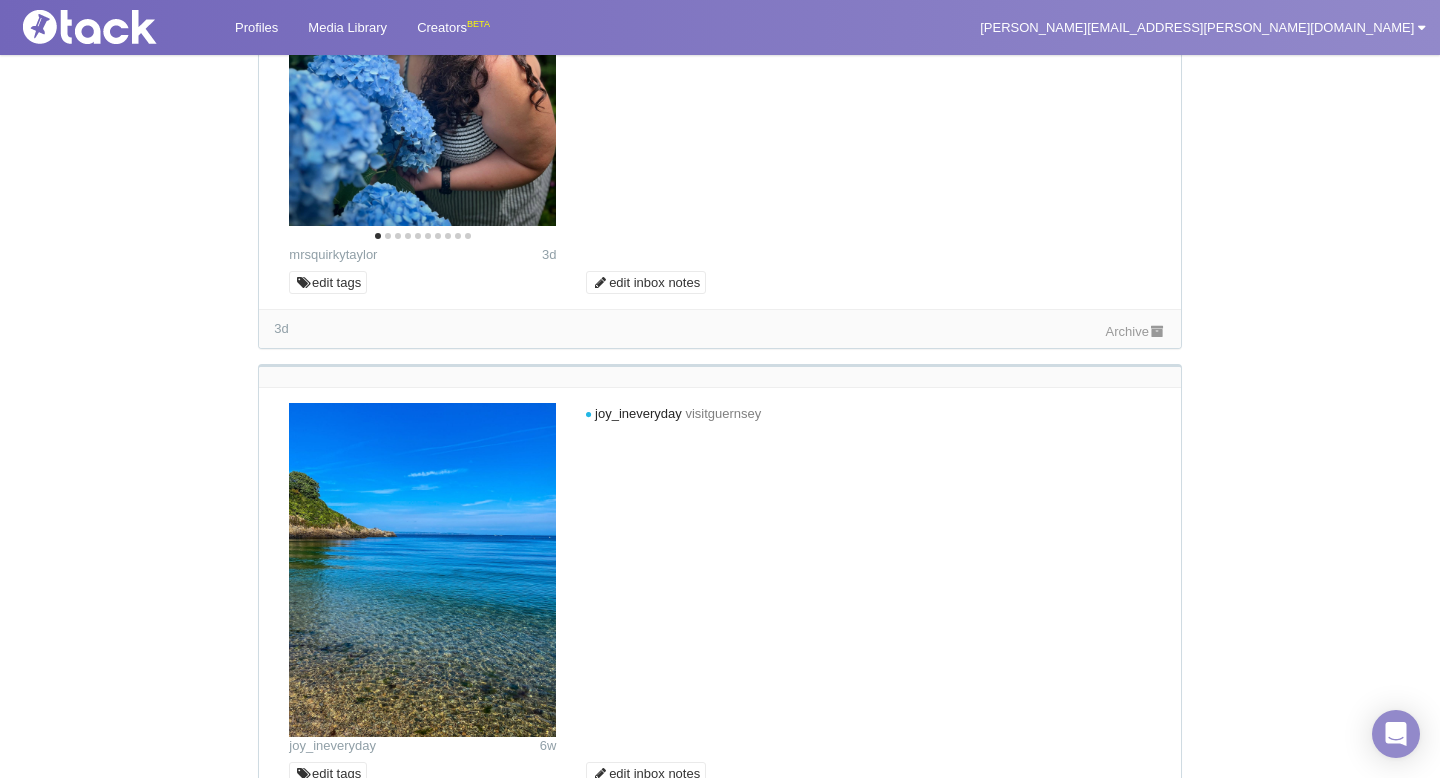 click on "Archive" at bounding box center [1136, 331] 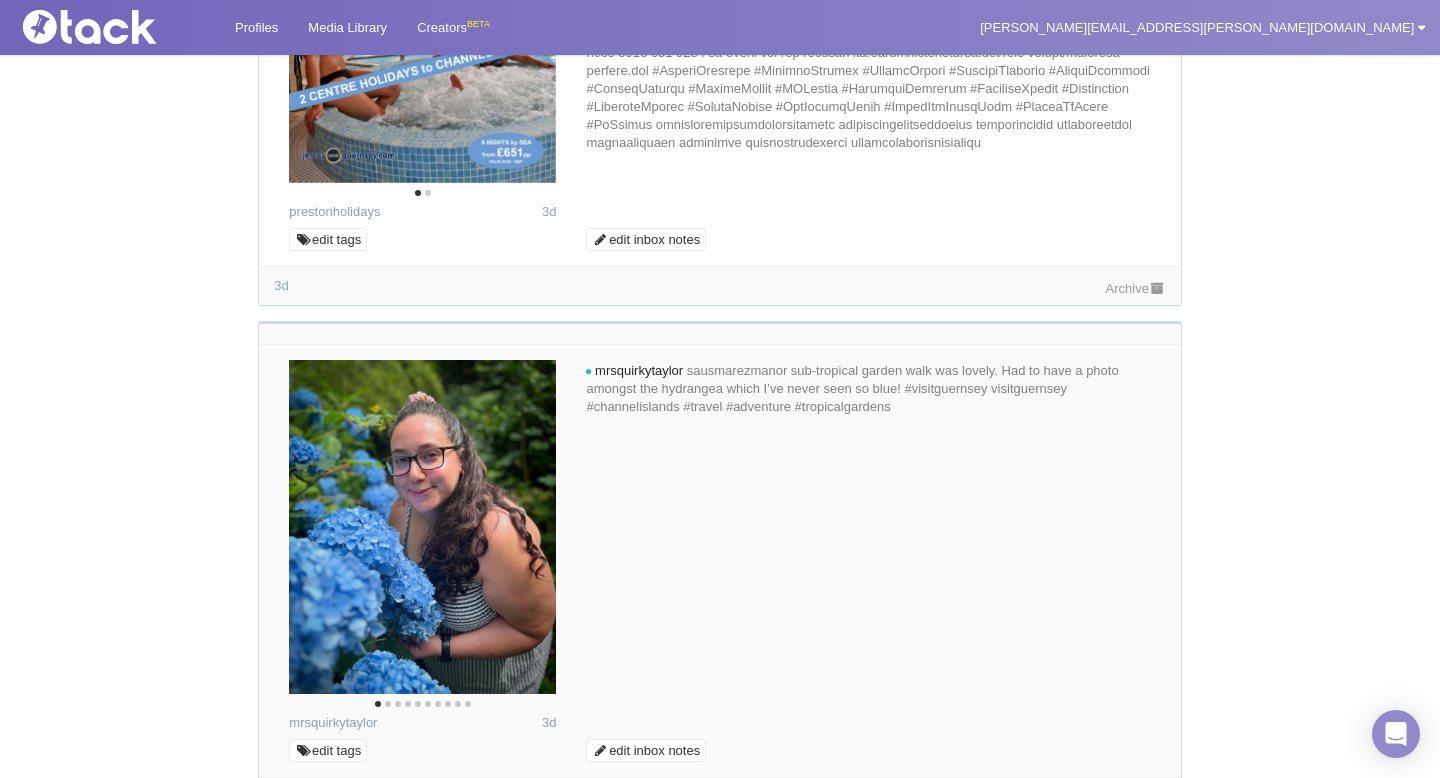 scroll, scrollTop: 2171, scrollLeft: 0, axis: vertical 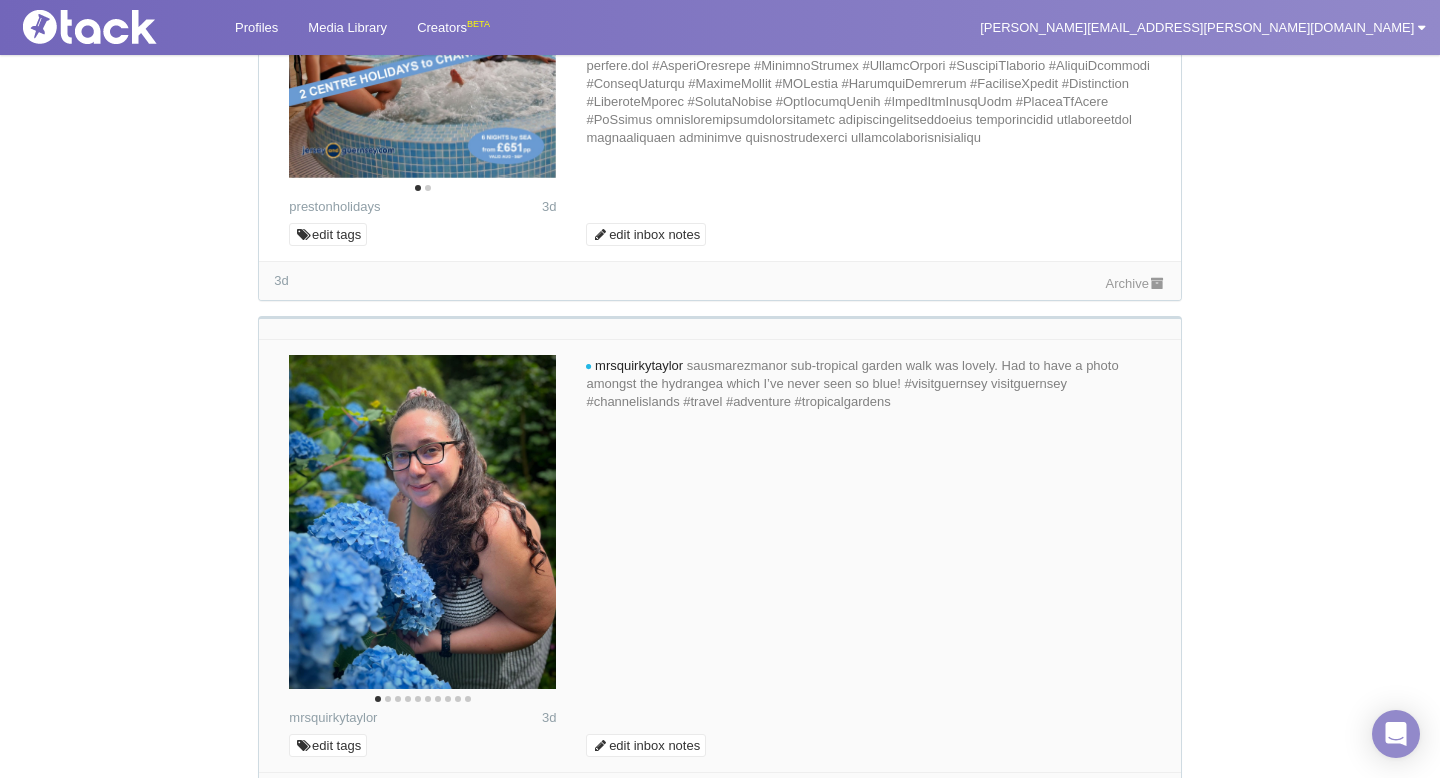 click on "Archive" at bounding box center (1136, 283) 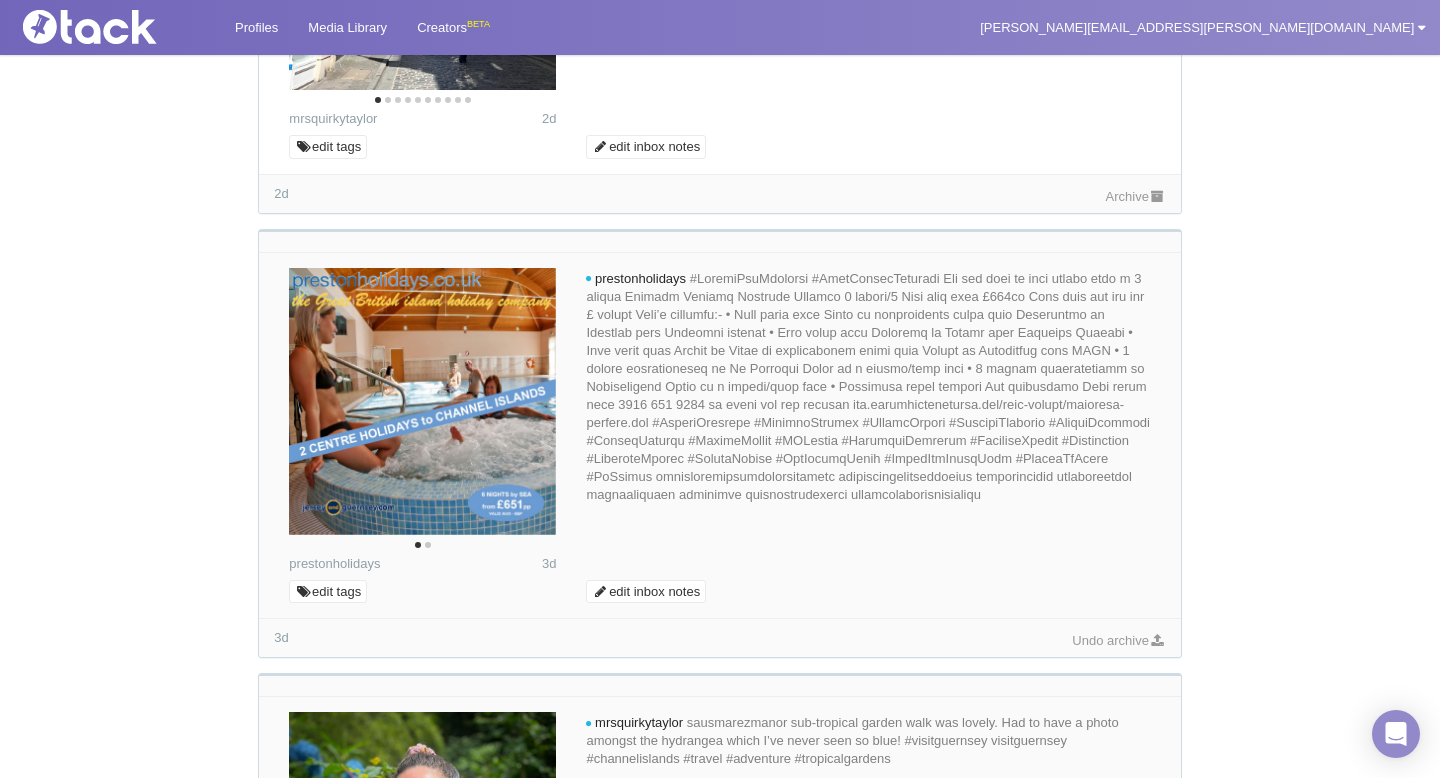 scroll, scrollTop: 1811, scrollLeft: 0, axis: vertical 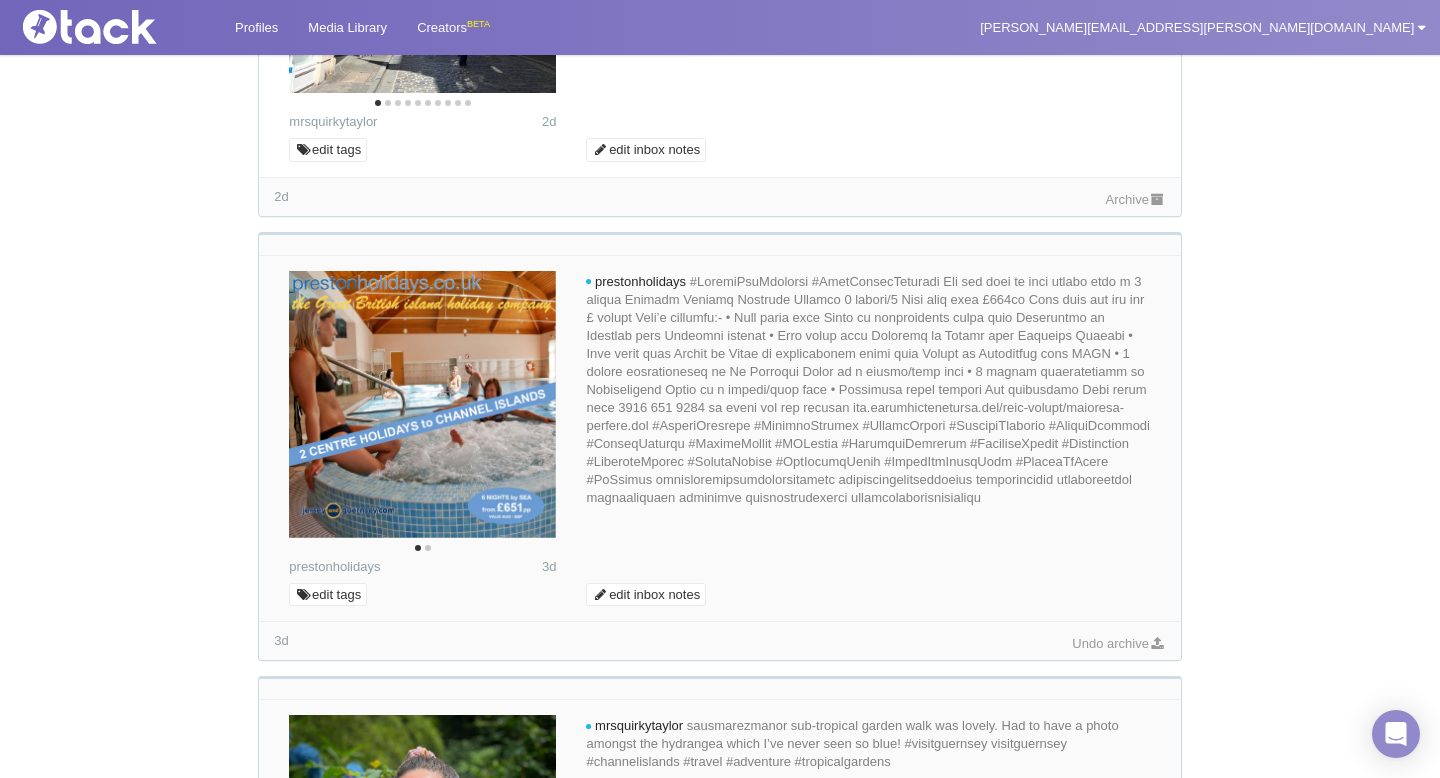 click 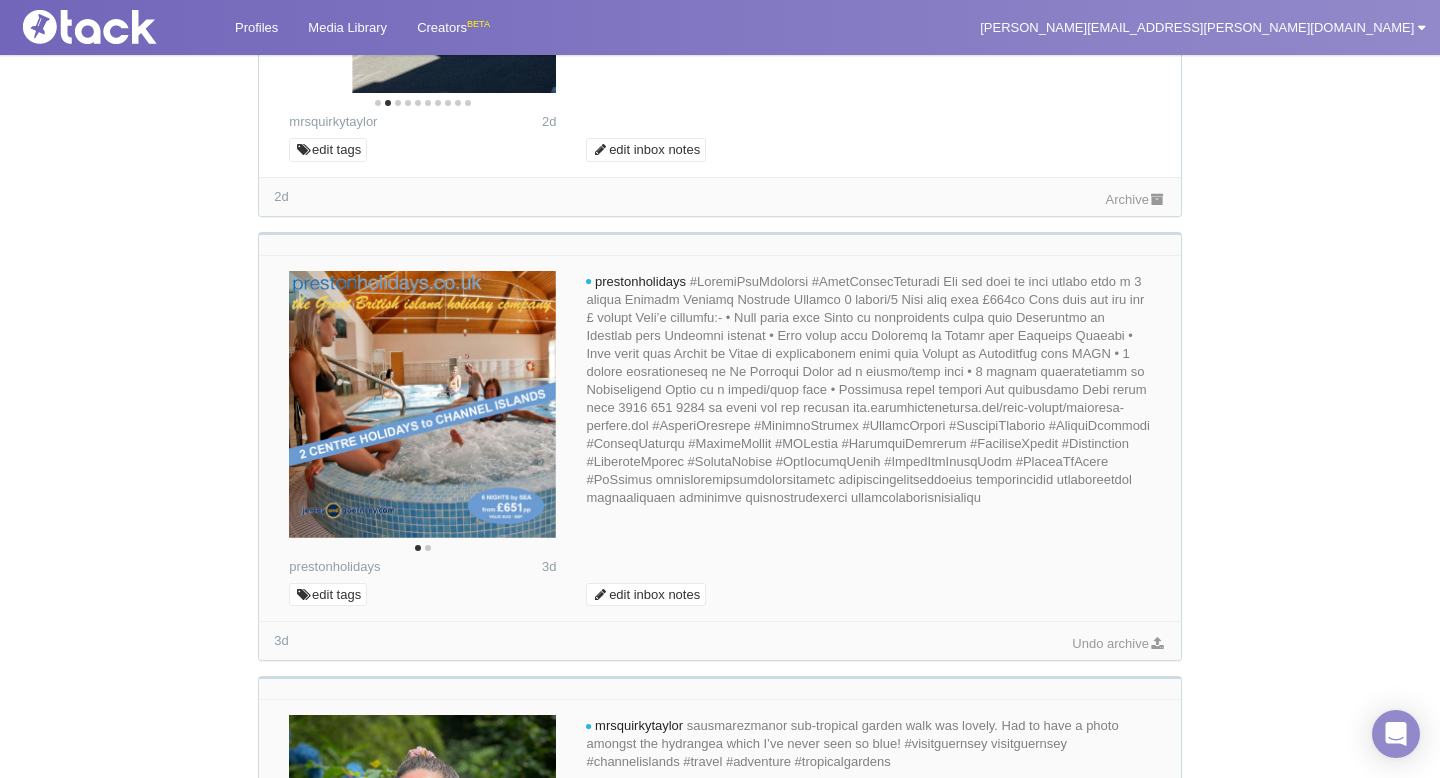 click 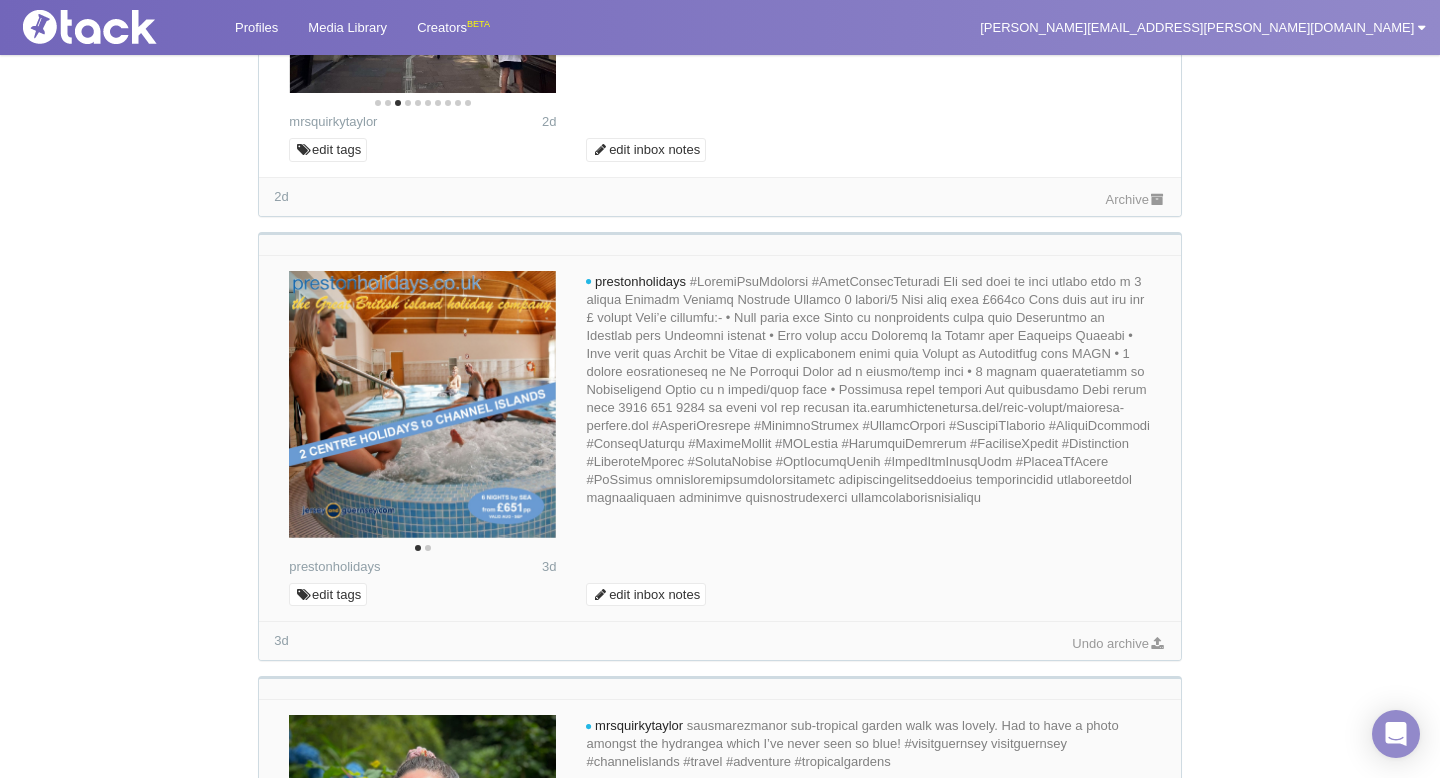 click on "Archive" at bounding box center (1136, 199) 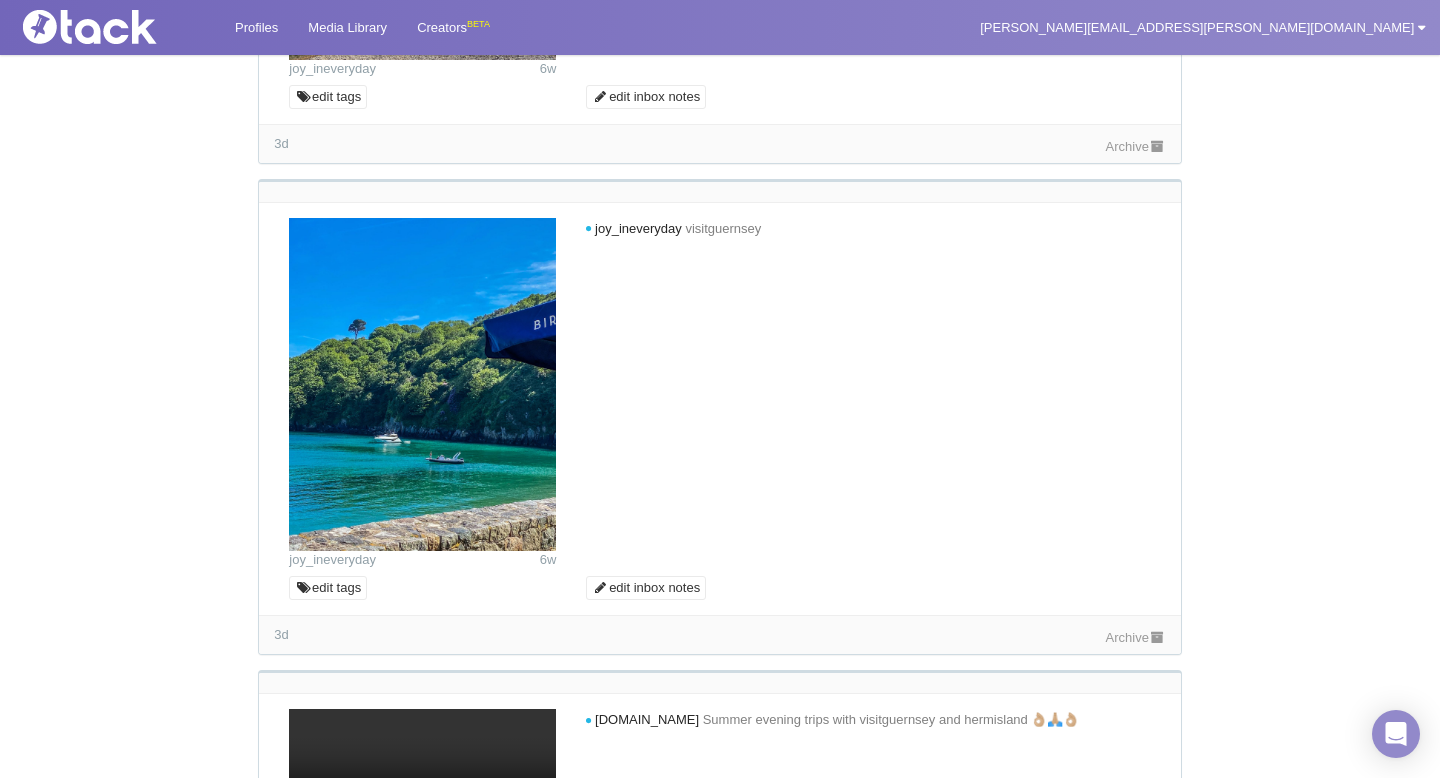 scroll, scrollTop: 4197, scrollLeft: 0, axis: vertical 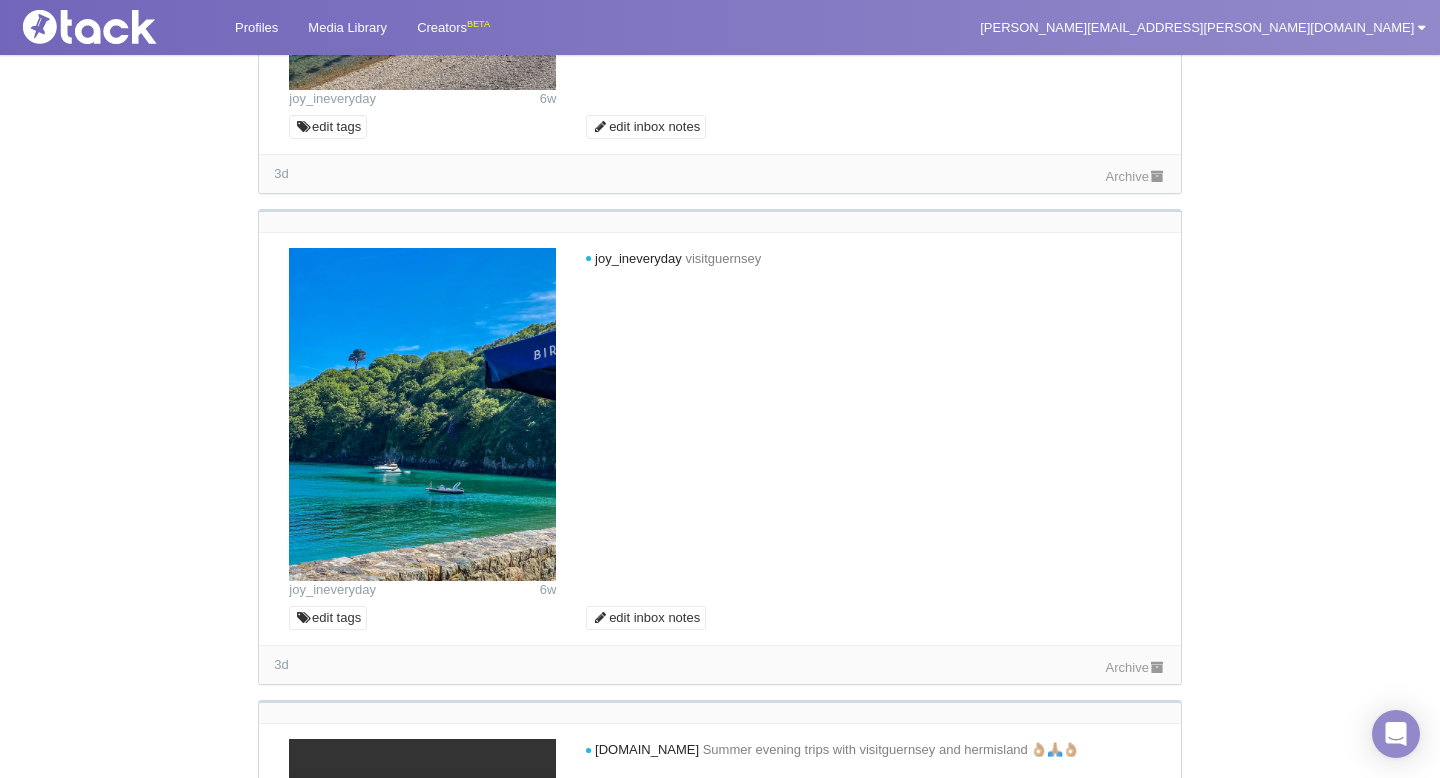 click on "Archive" at bounding box center [1136, 176] 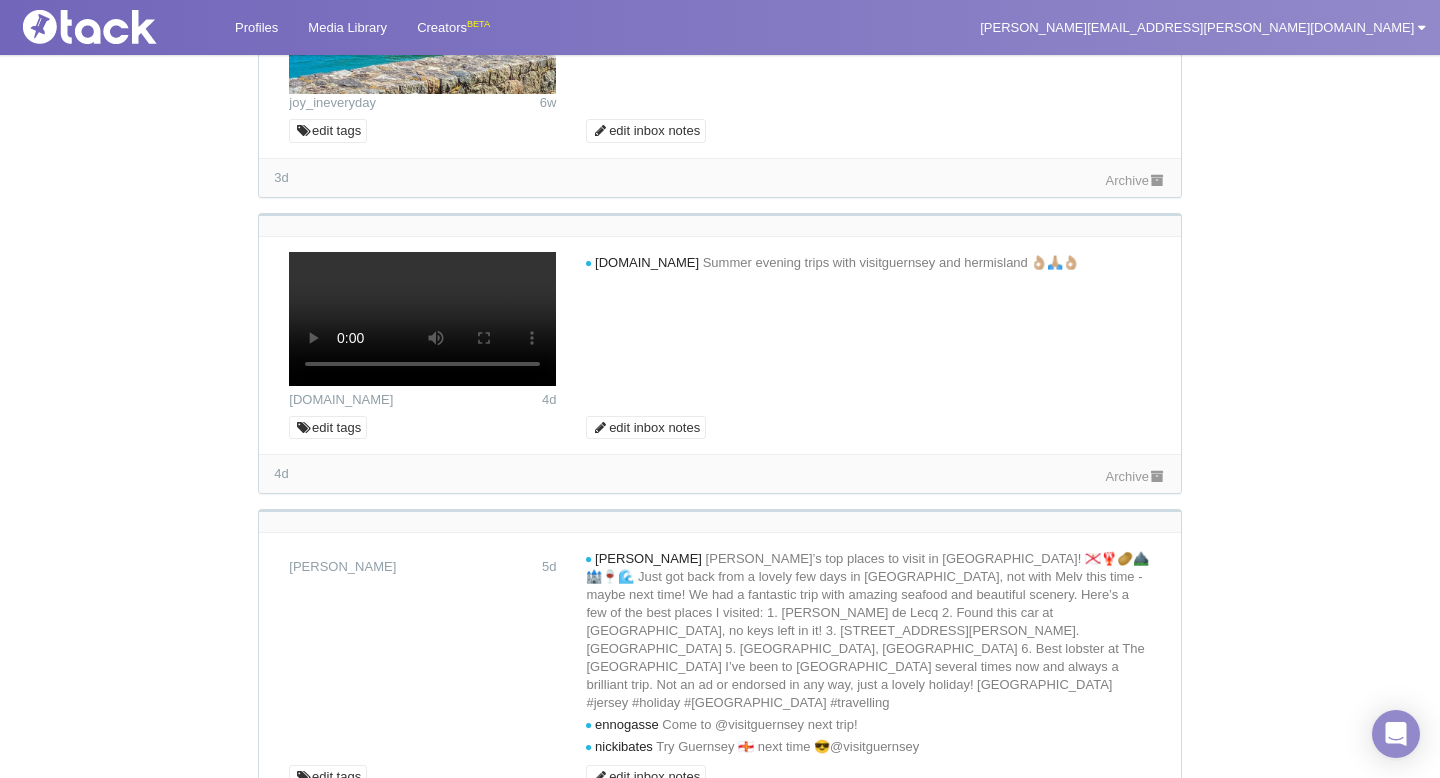 scroll, scrollTop: 4681, scrollLeft: 0, axis: vertical 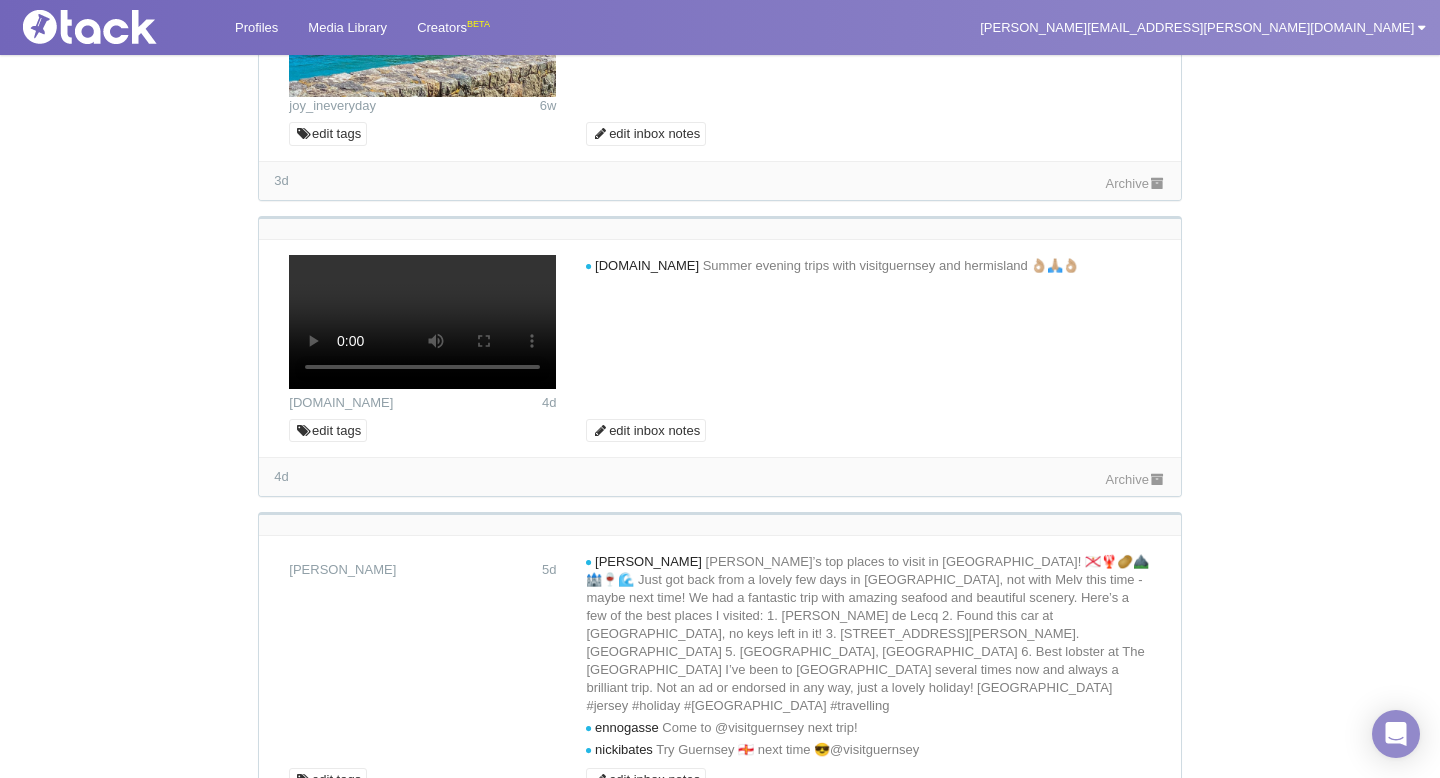 click on "Archive" at bounding box center [1136, 183] 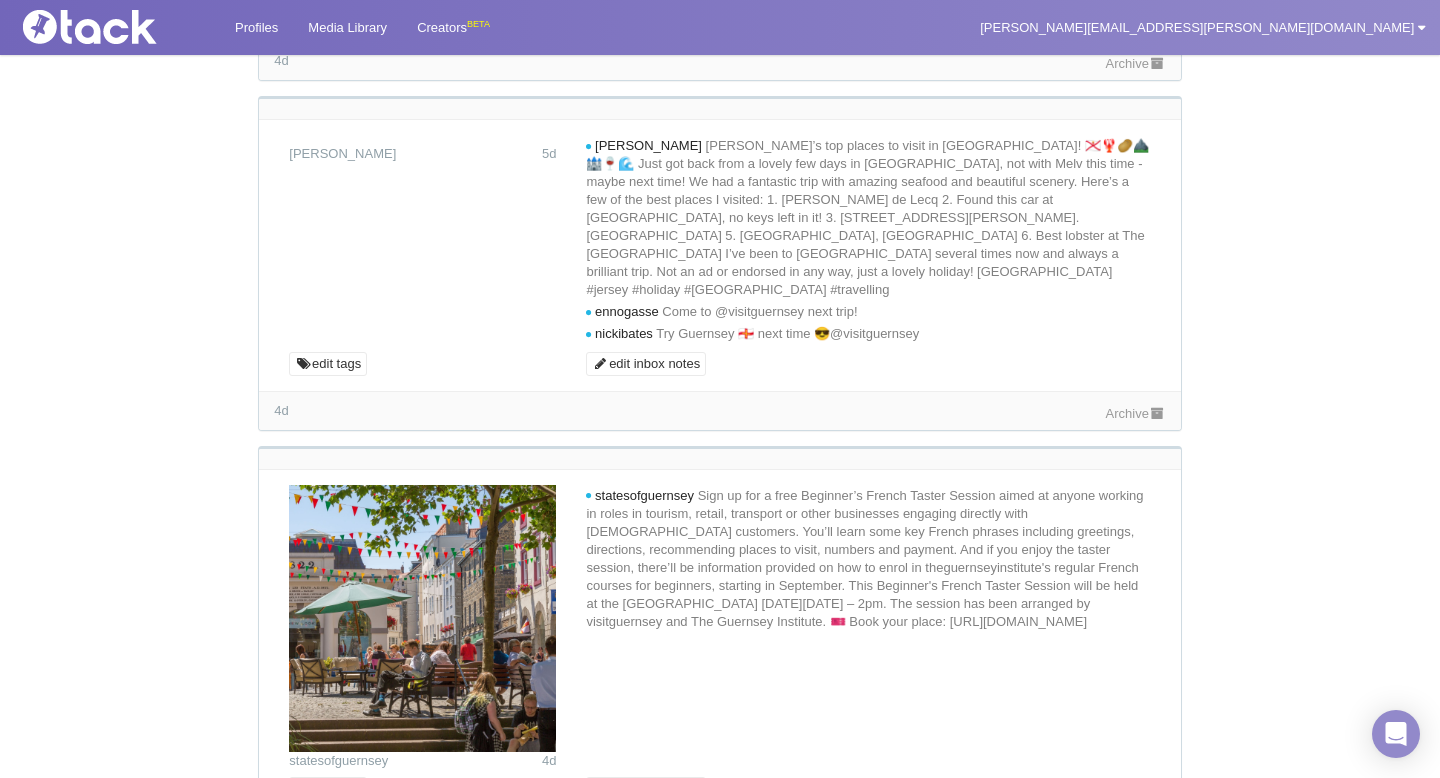 scroll, scrollTop: 5116, scrollLeft: 0, axis: vertical 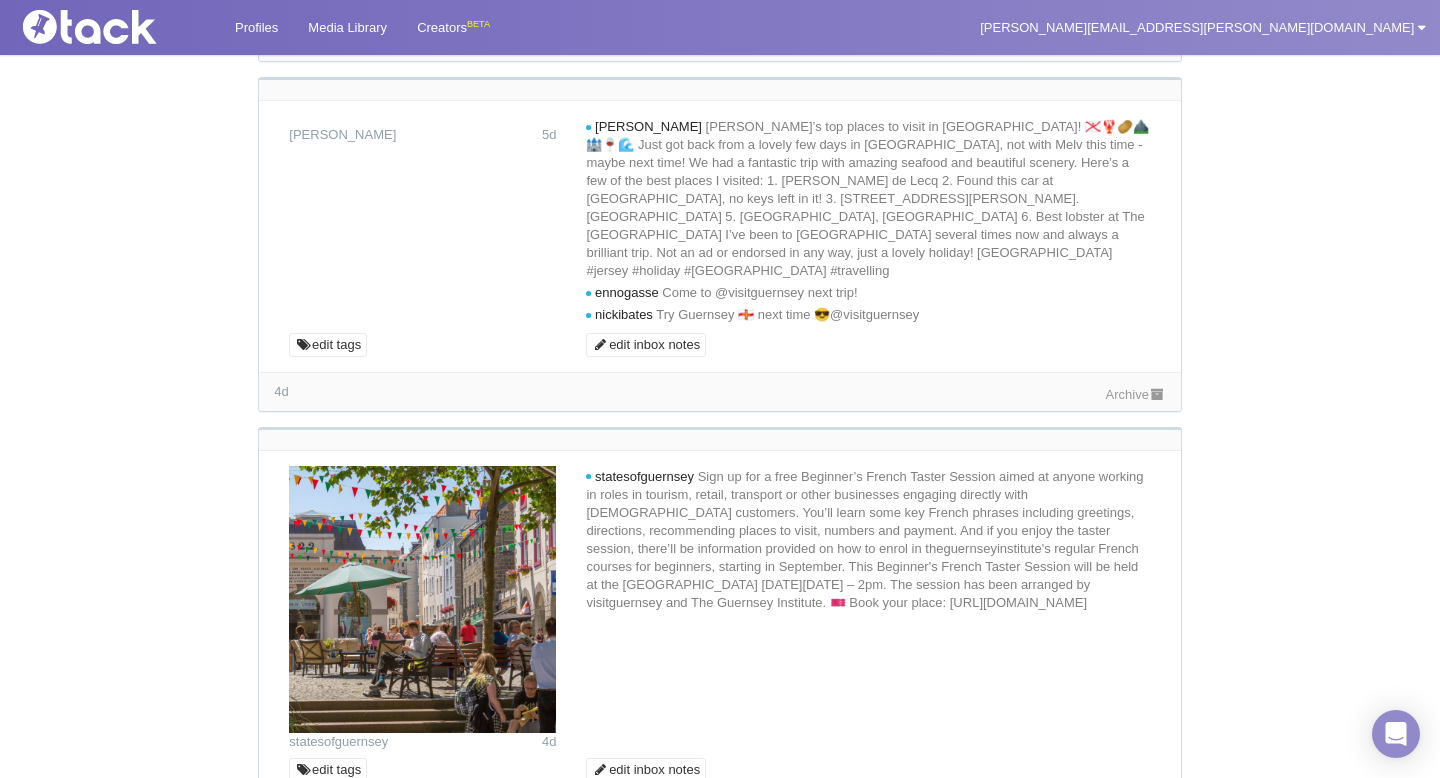 type 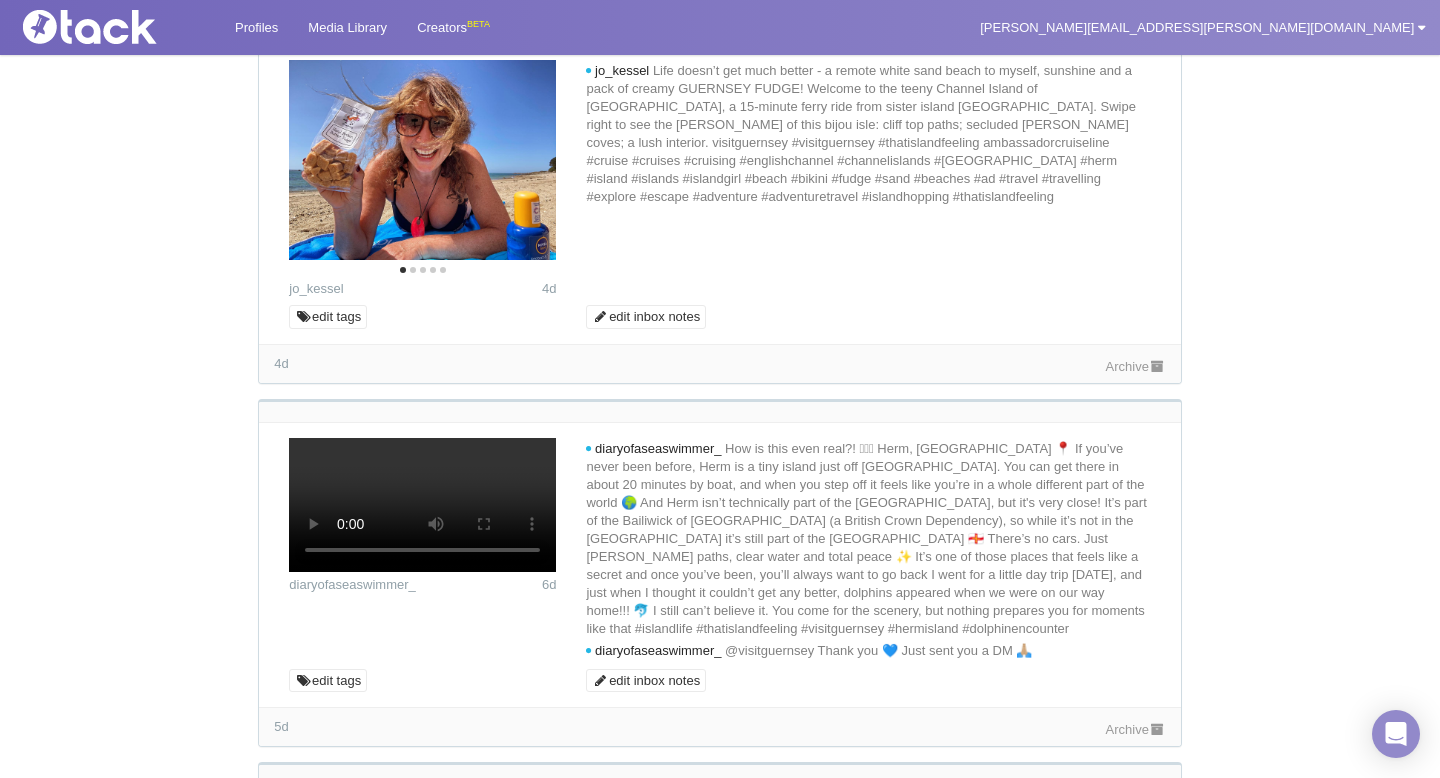 scroll, scrollTop: 6370, scrollLeft: 0, axis: vertical 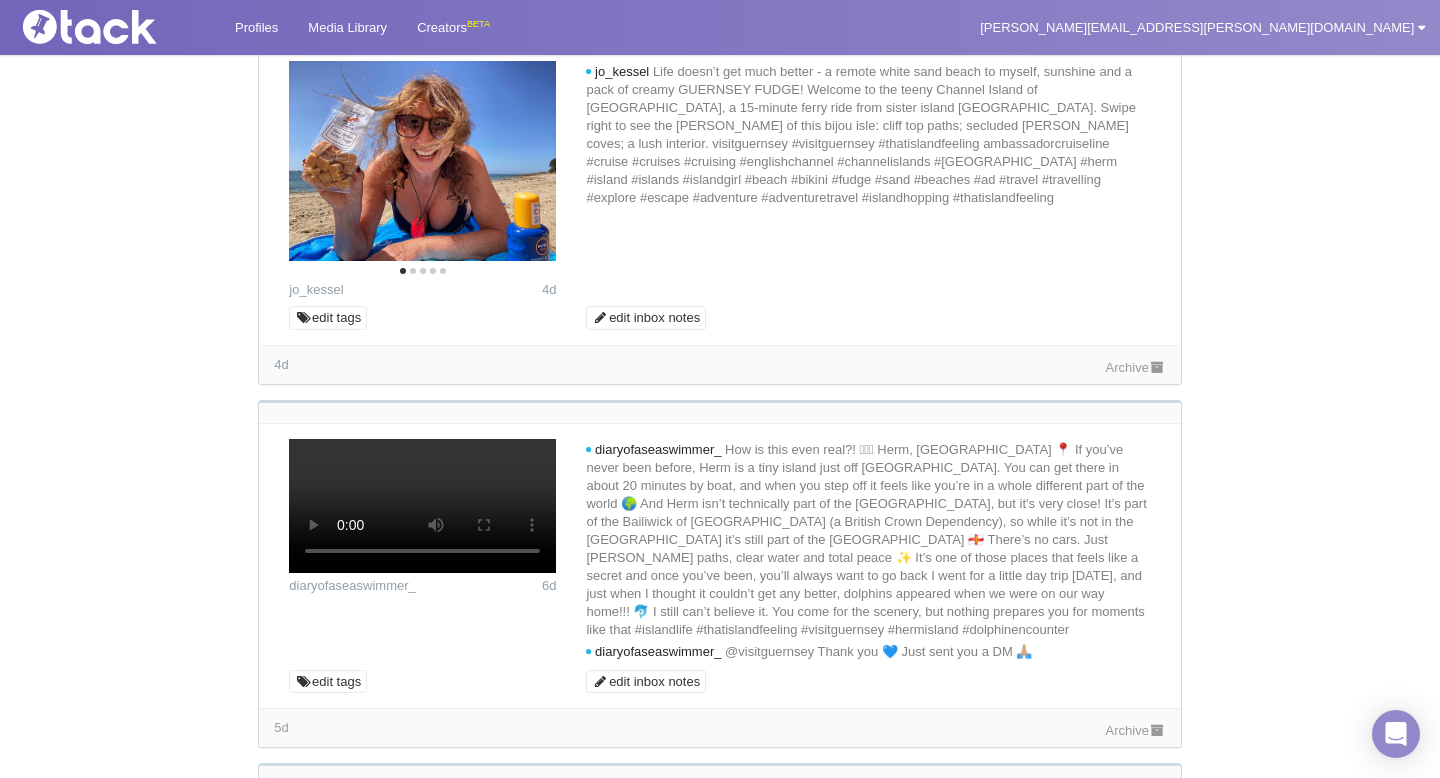 click on "Archive" at bounding box center (1136, -11) 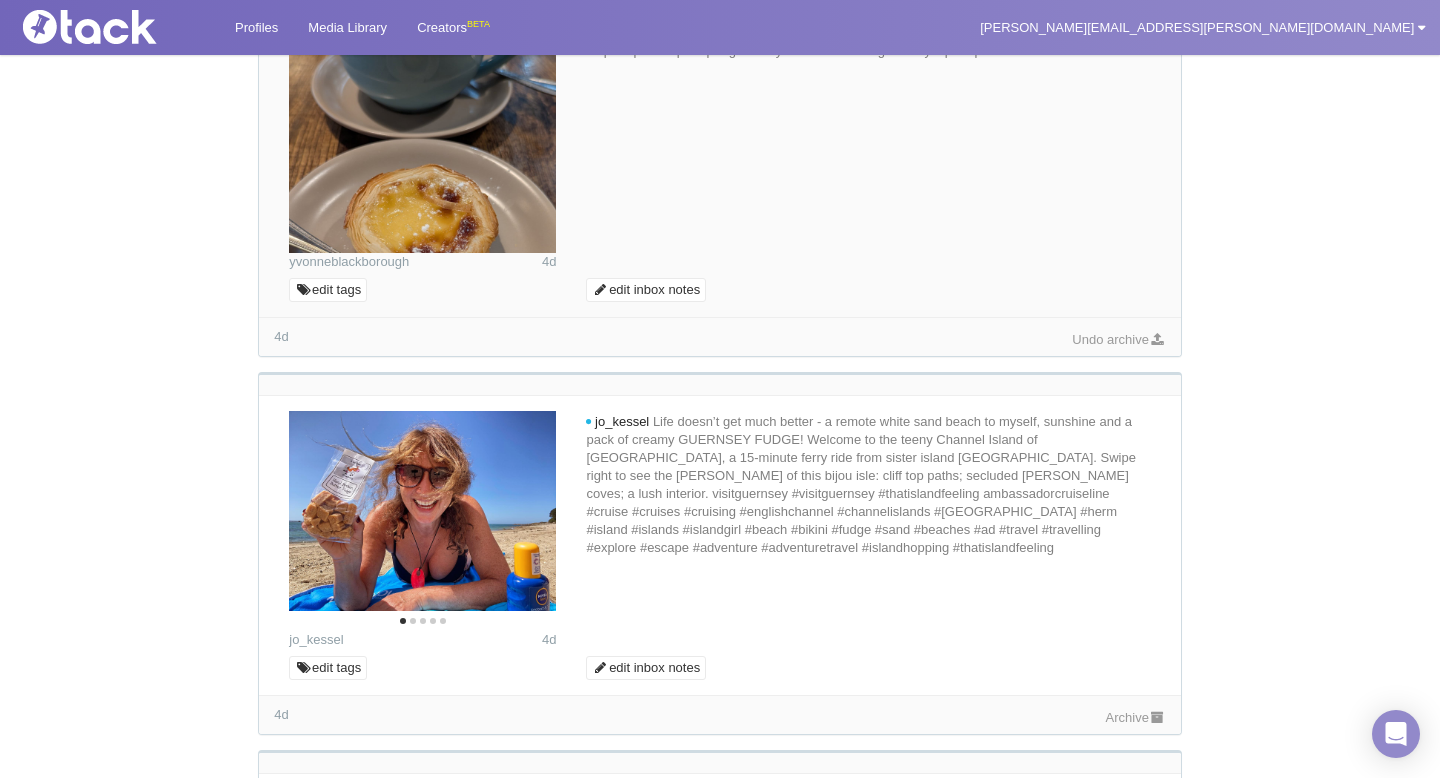 scroll, scrollTop: 5993, scrollLeft: 0, axis: vertical 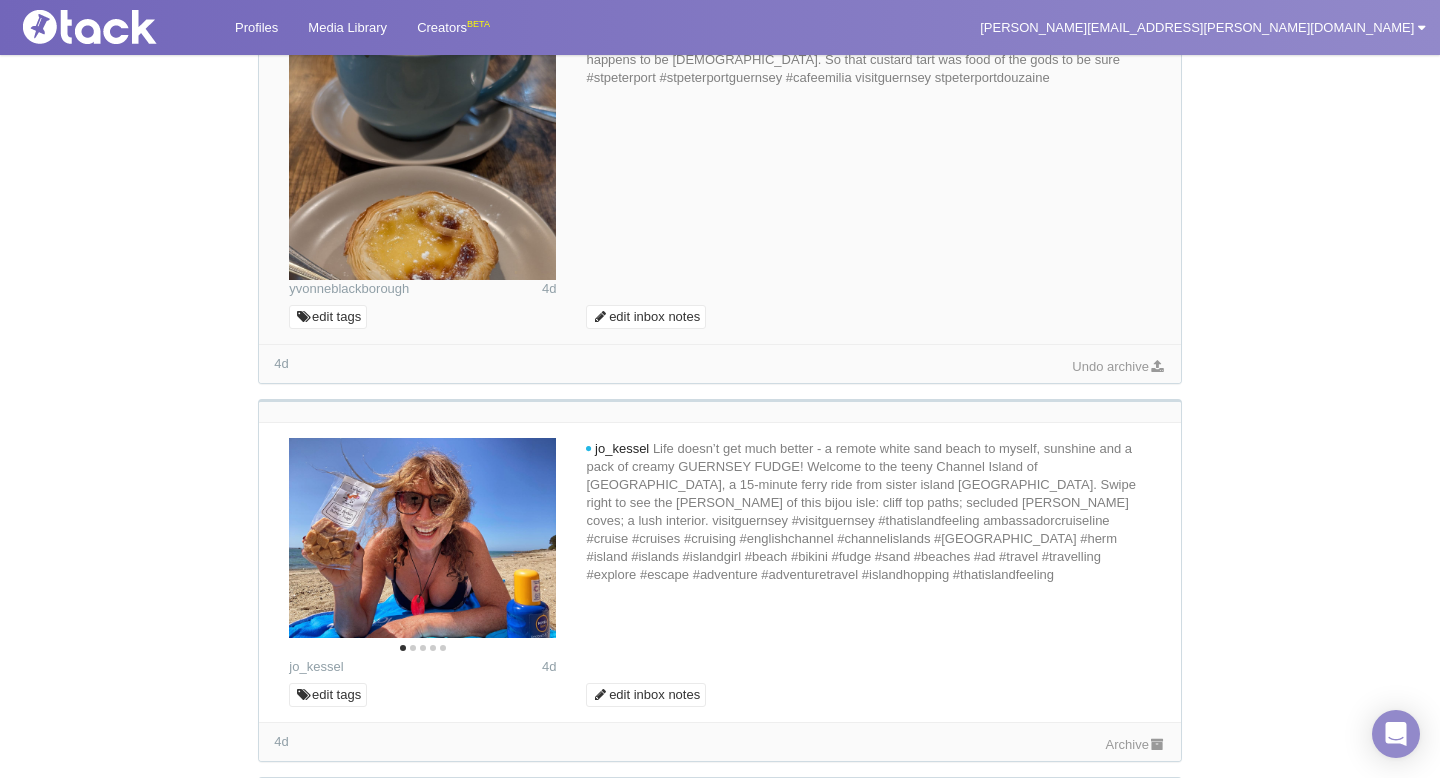 click on "Archive" at bounding box center (1136, -59) 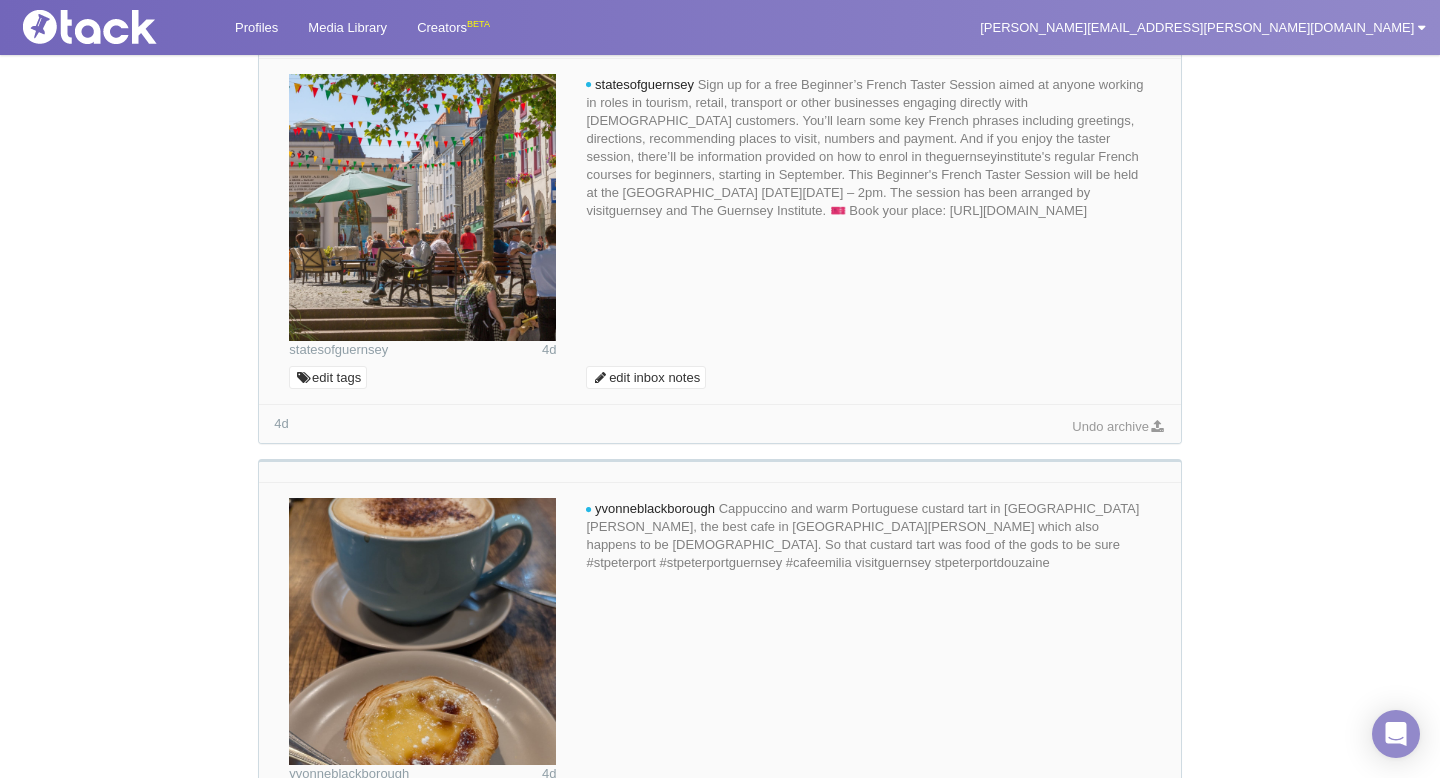 scroll, scrollTop: 5461, scrollLeft: 0, axis: vertical 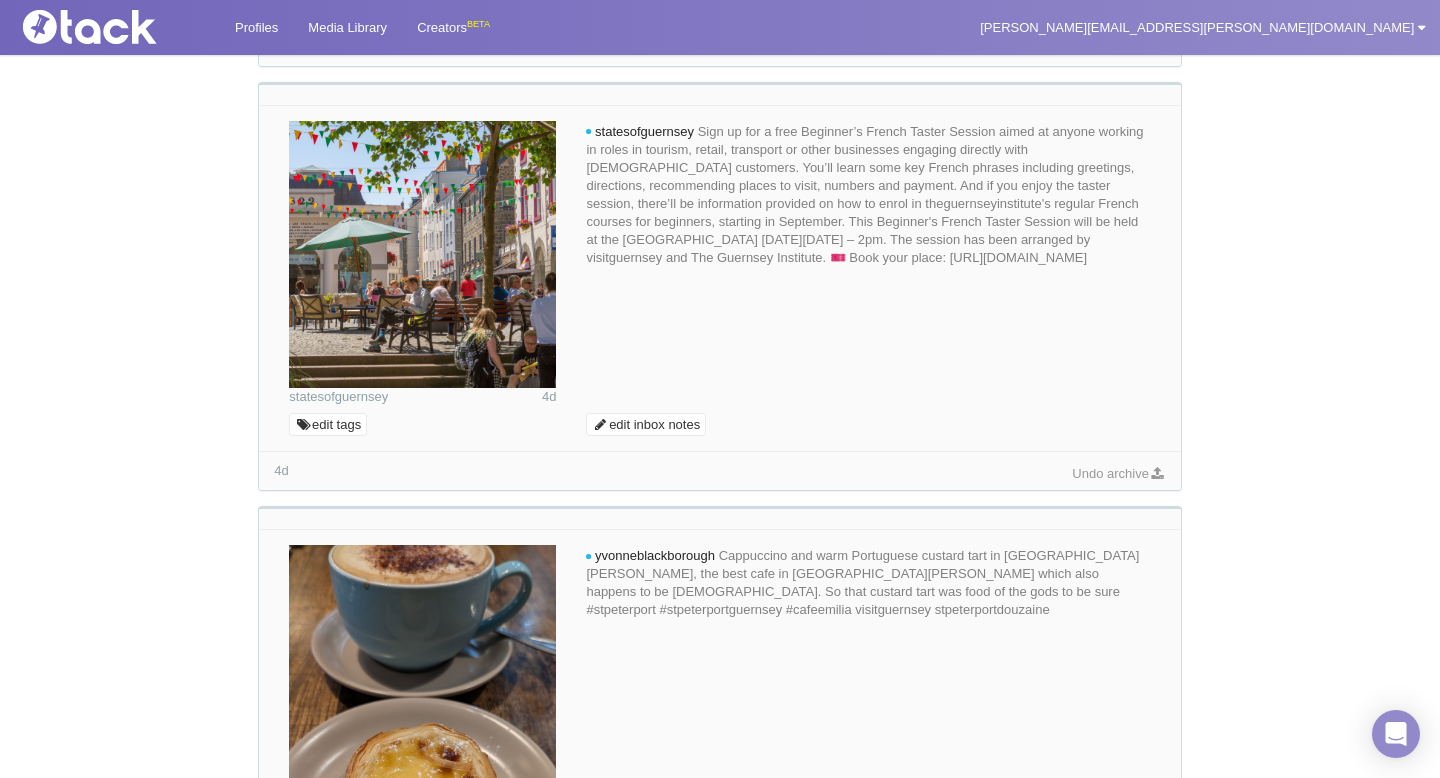 click on "Archive" at bounding box center [1136, 49] 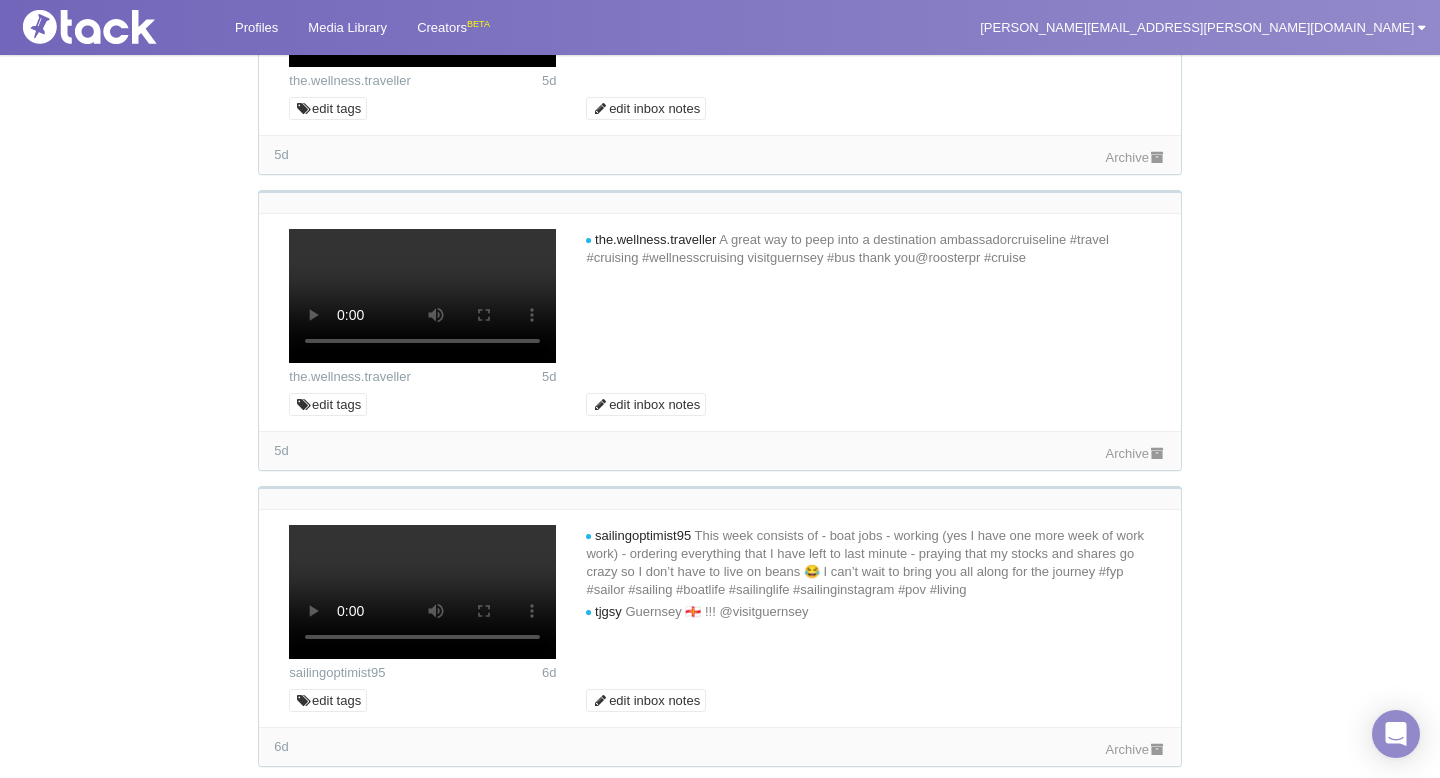 scroll, scrollTop: 7235, scrollLeft: 0, axis: vertical 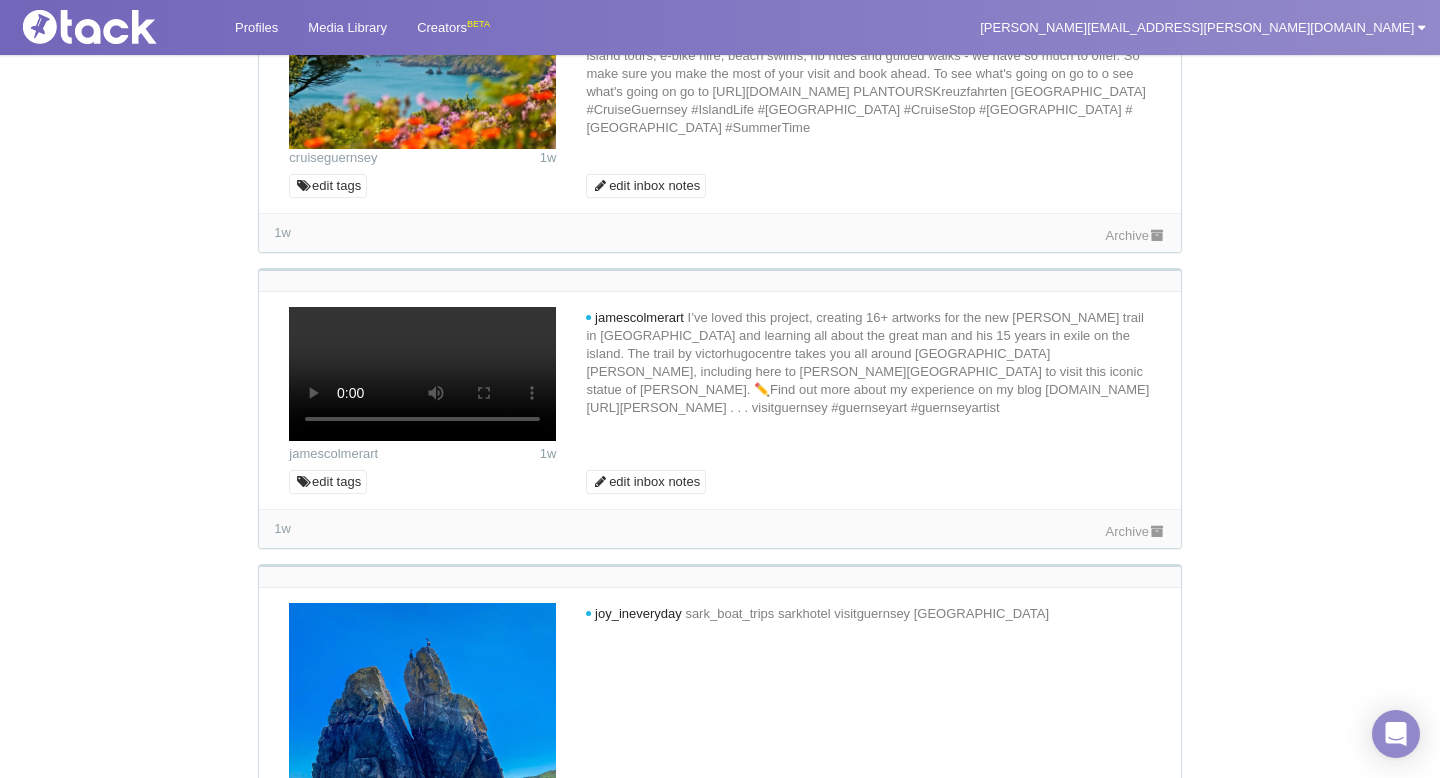 click on "Archive" at bounding box center (1136, -655) 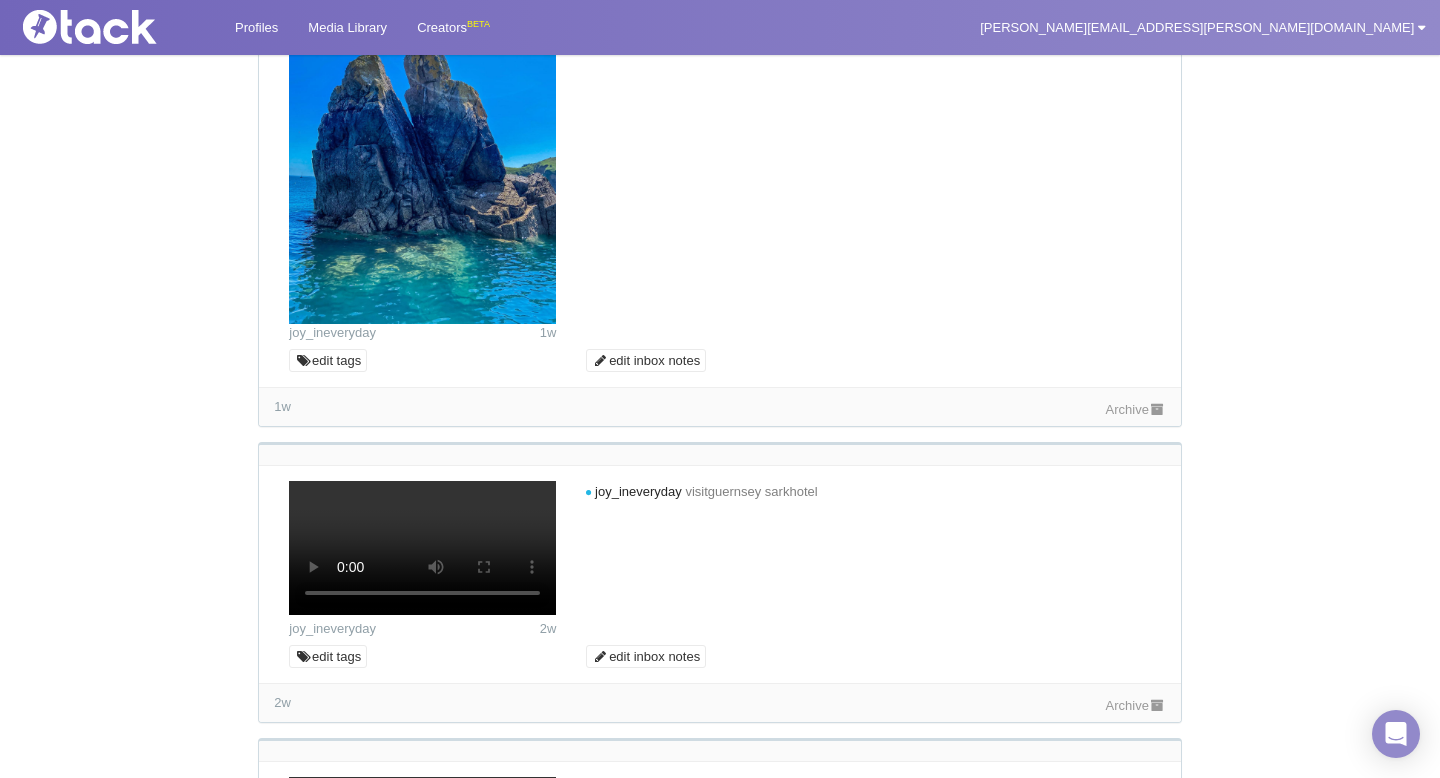 click on "Archive" at bounding box center (1136, -972) 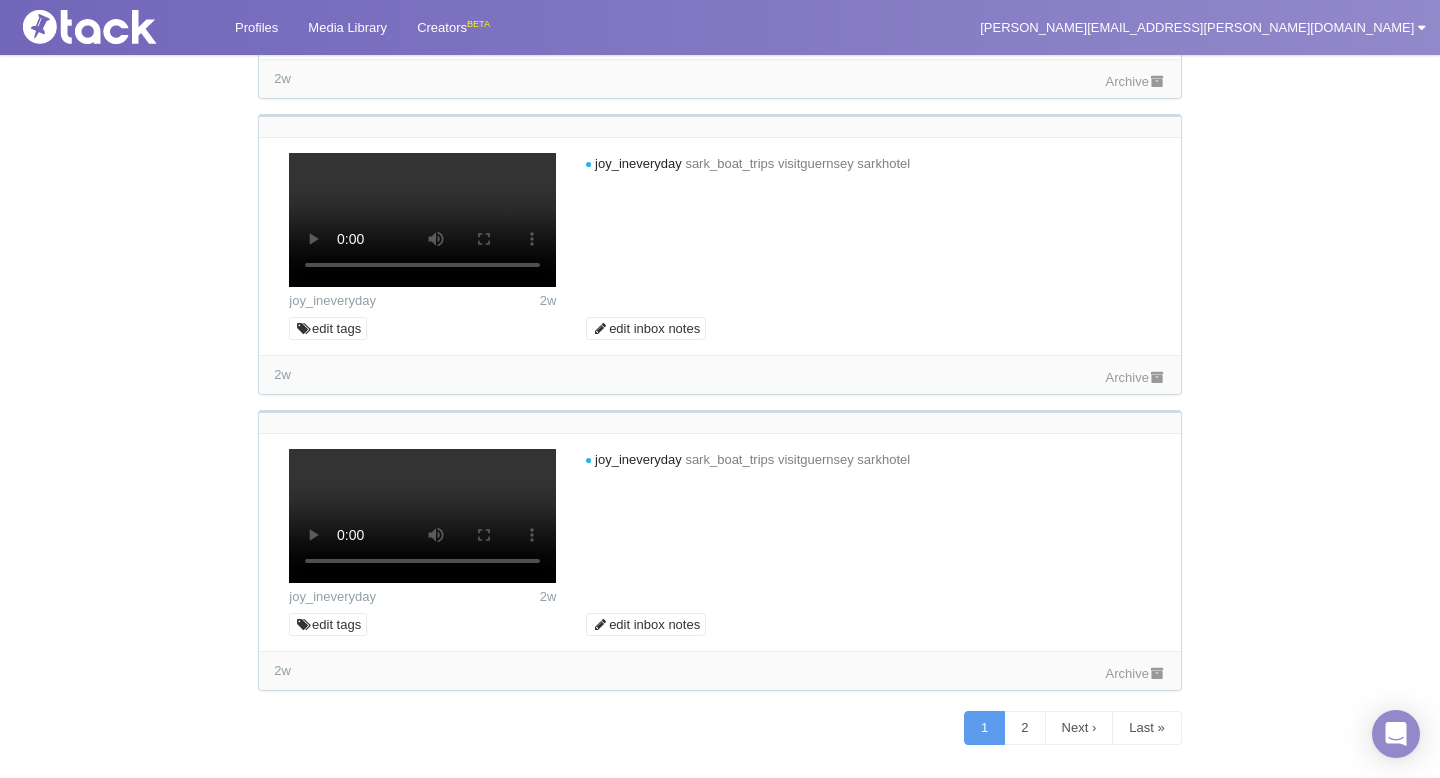scroll, scrollTop: 9291, scrollLeft: 0, axis: vertical 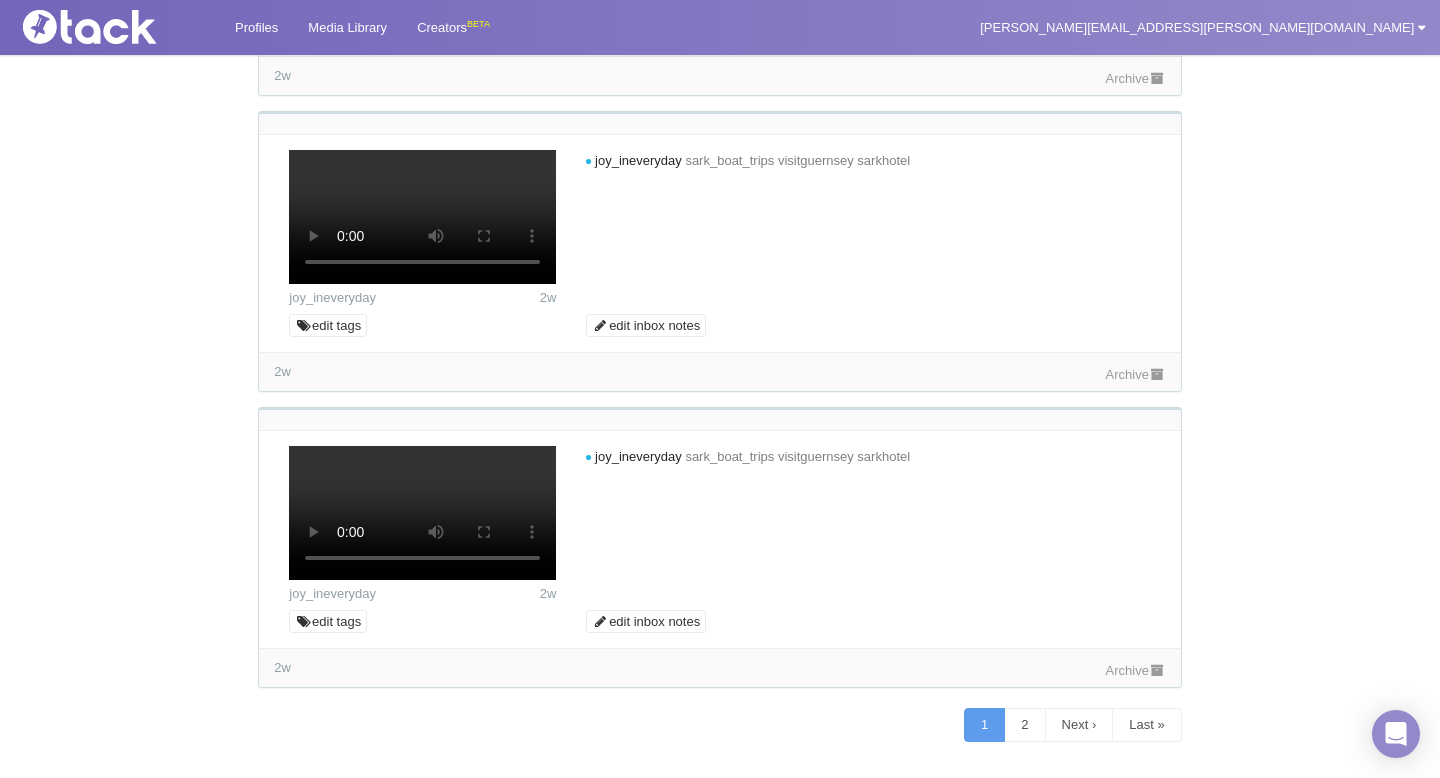 click on "Archive" at bounding box center (1136, -1303) 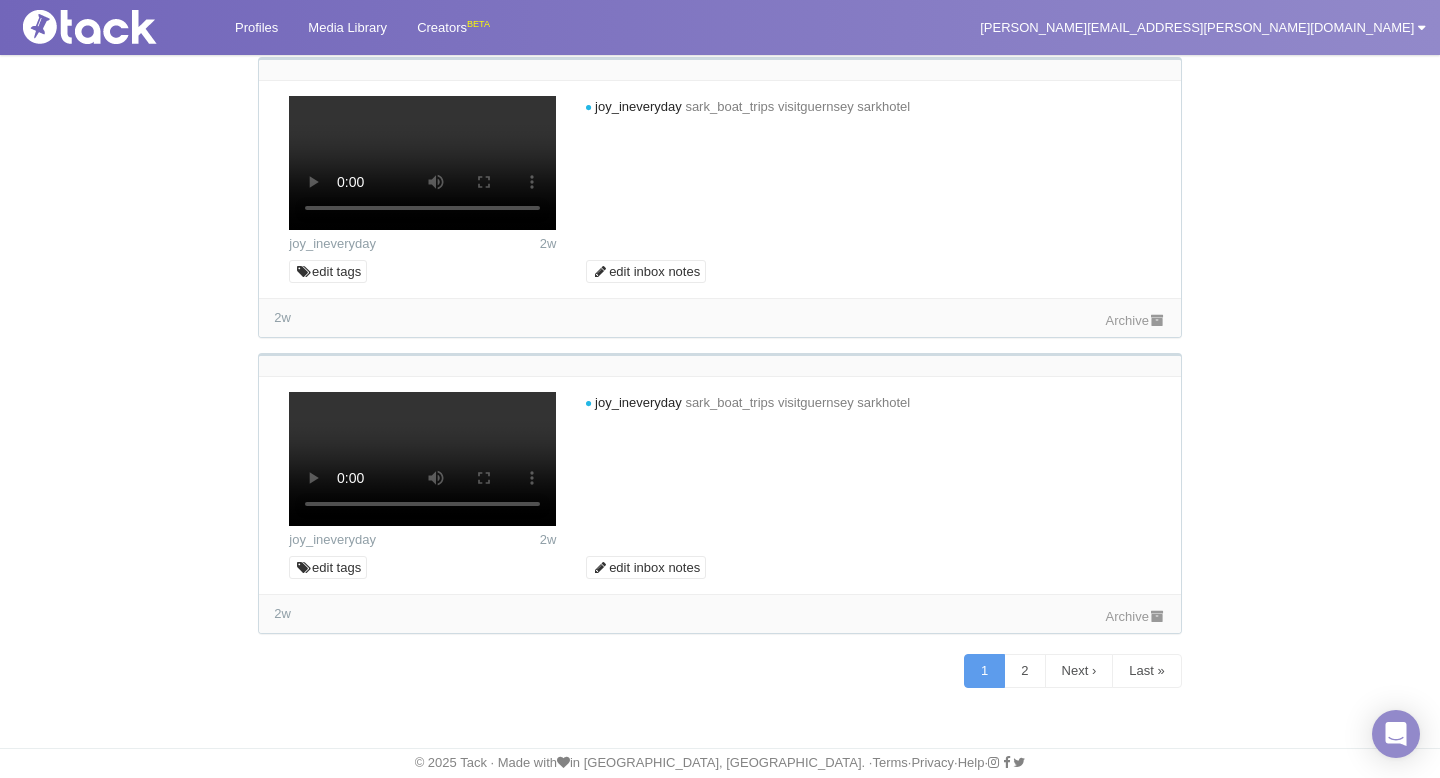 scroll, scrollTop: 9752, scrollLeft: 0, axis: vertical 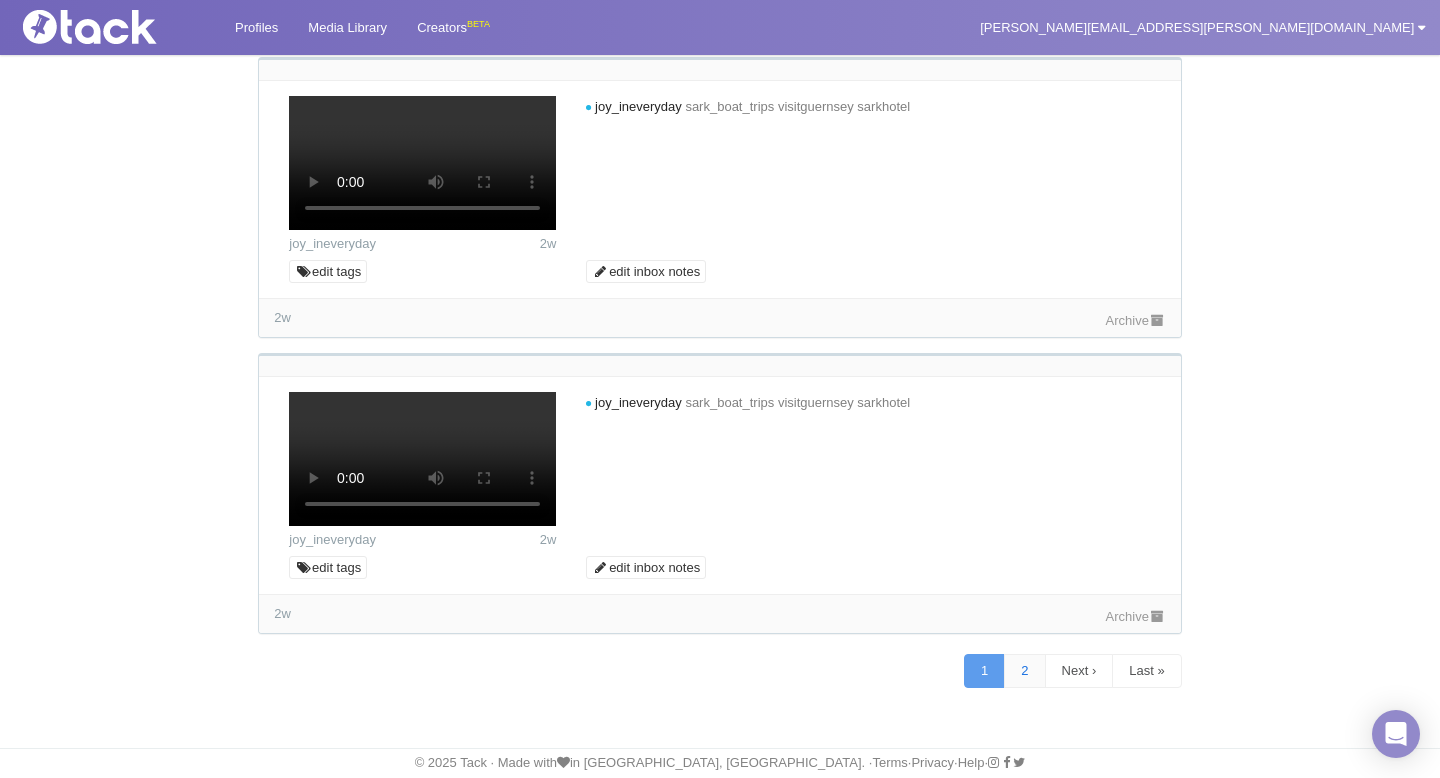 click on "2" at bounding box center (1024, 671) 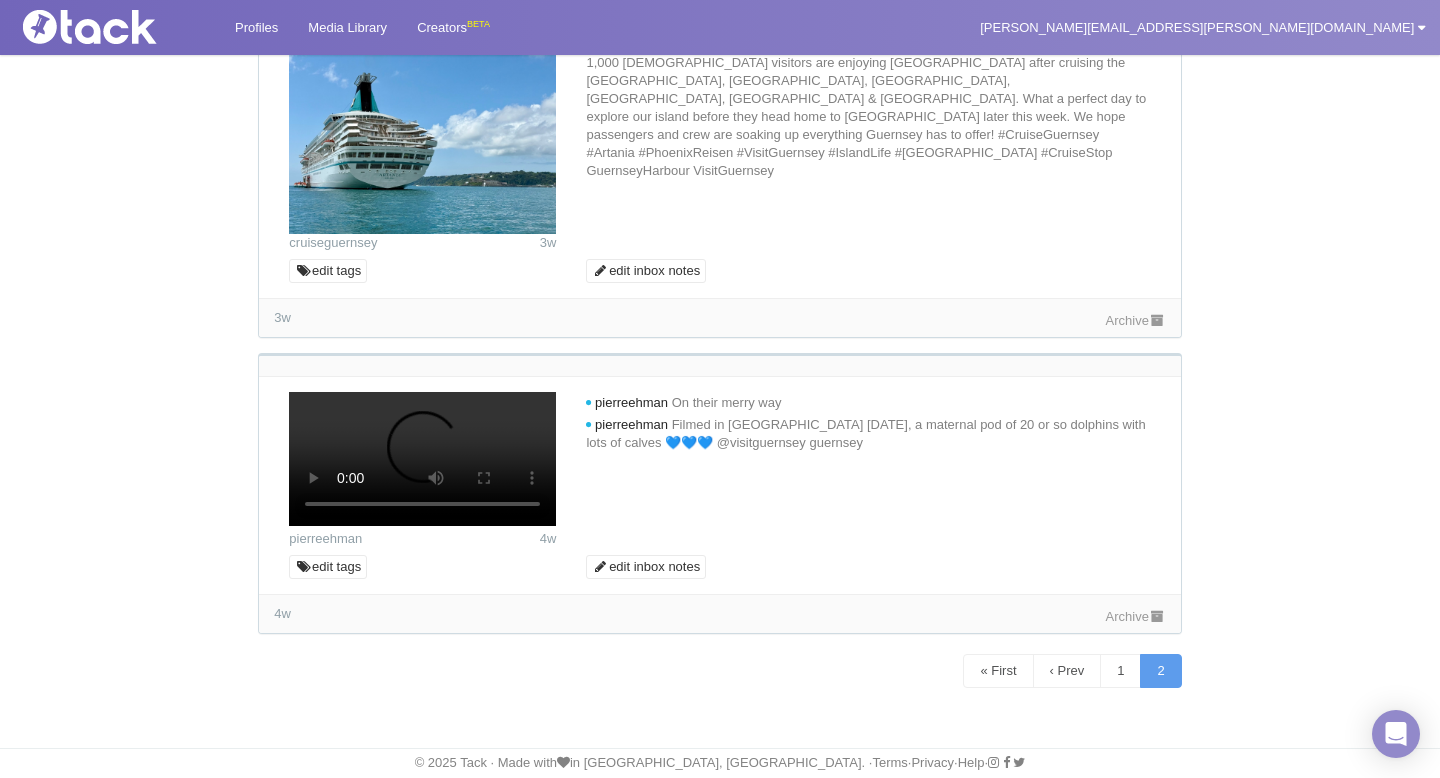 scroll, scrollTop: 2089, scrollLeft: 0, axis: vertical 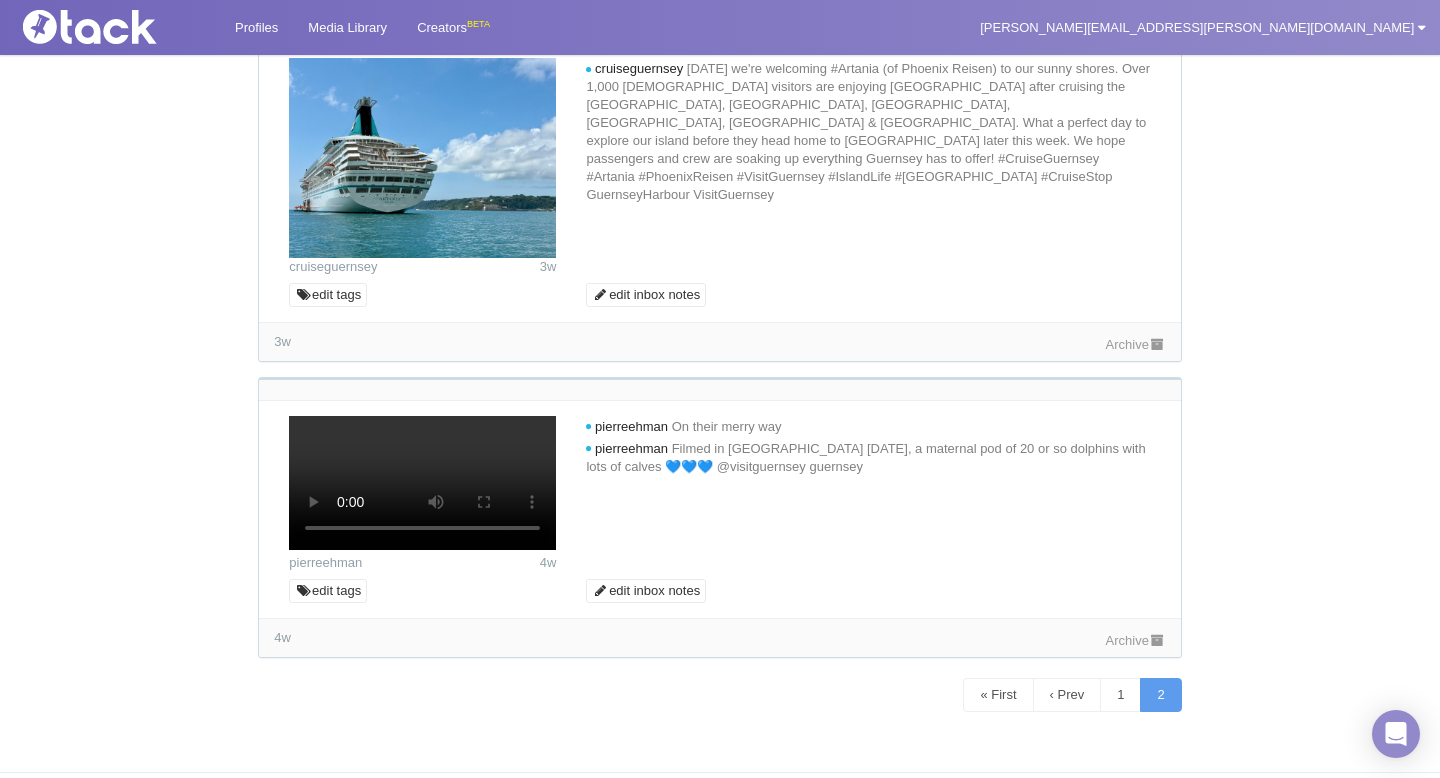click on "Archive" at bounding box center [1136, 344] 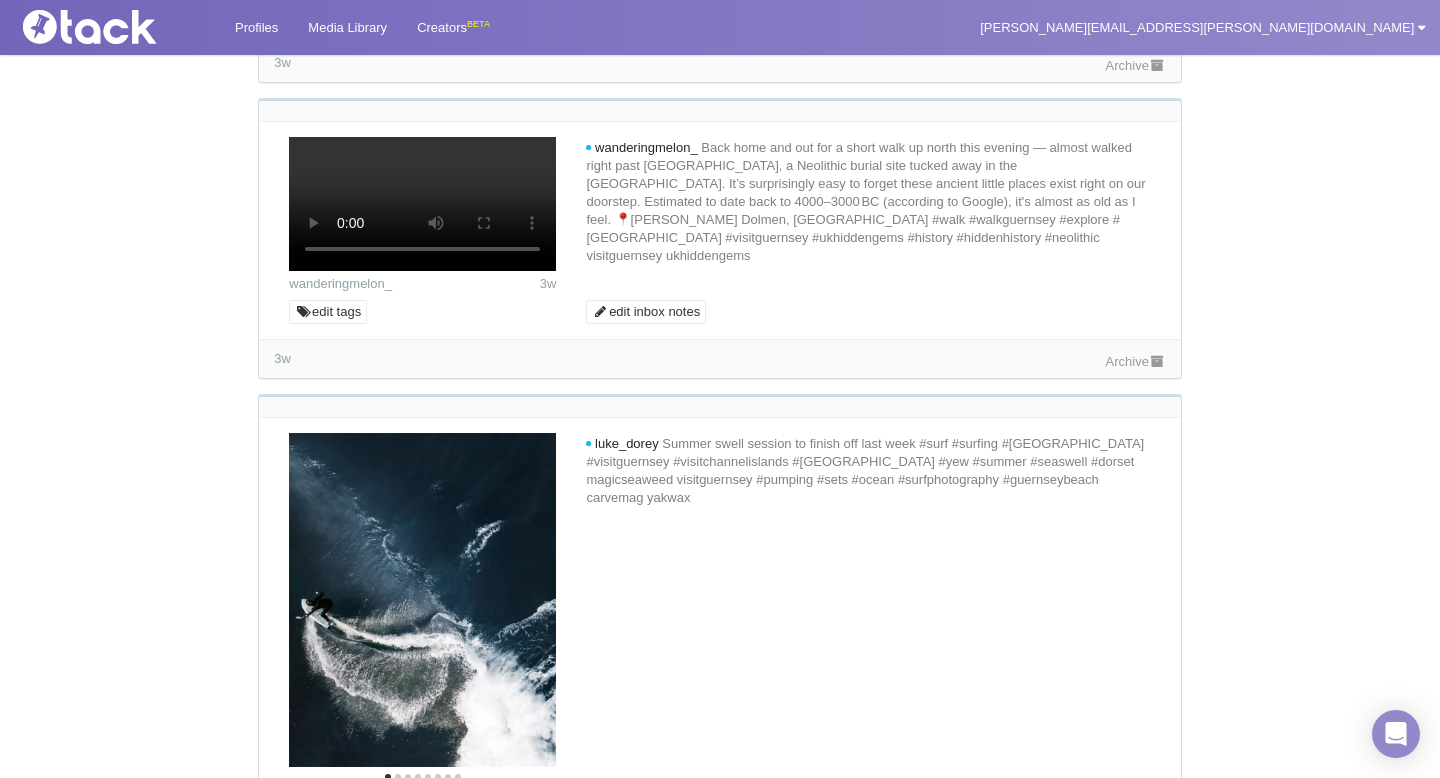 scroll, scrollTop: 1205, scrollLeft: 0, axis: vertical 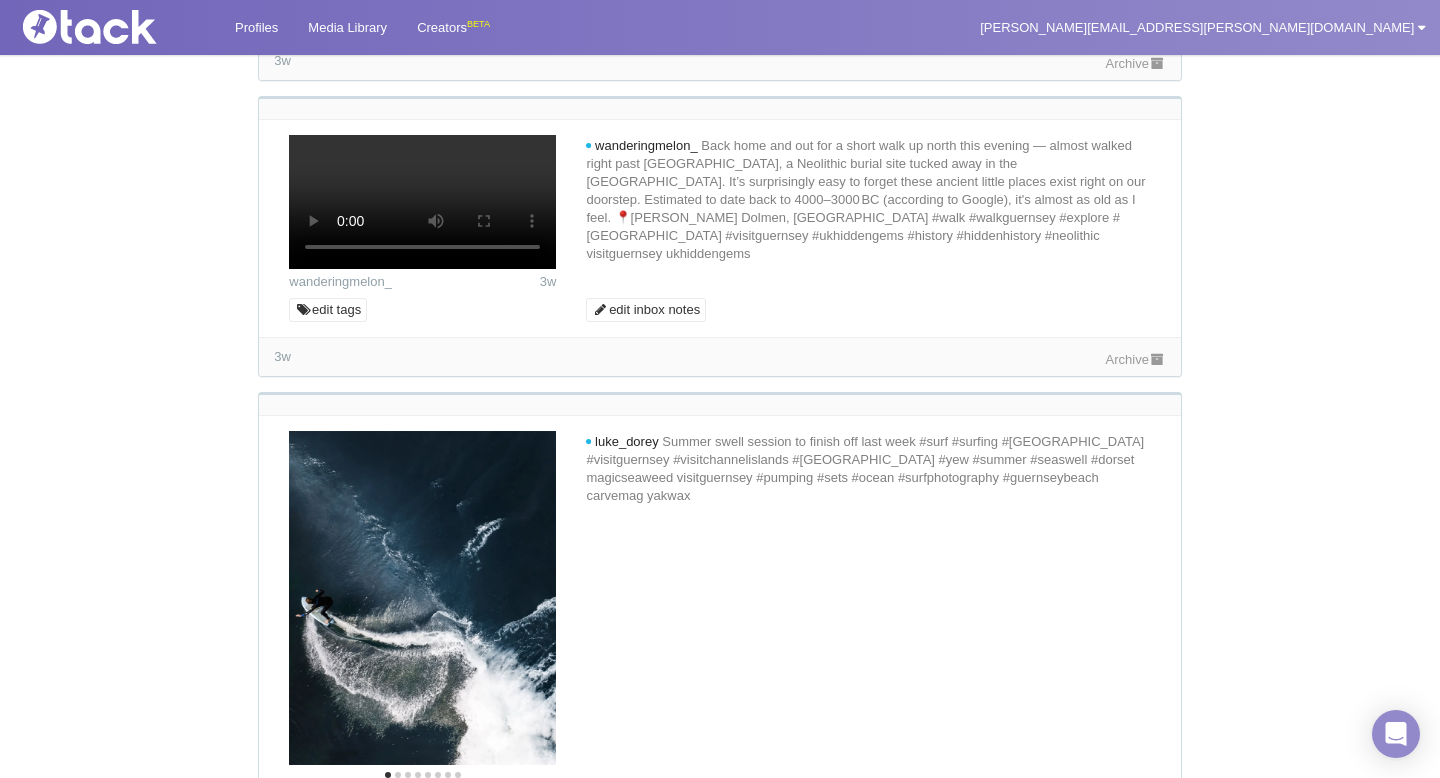 click on "3w
Archive" at bounding box center (719, 356) 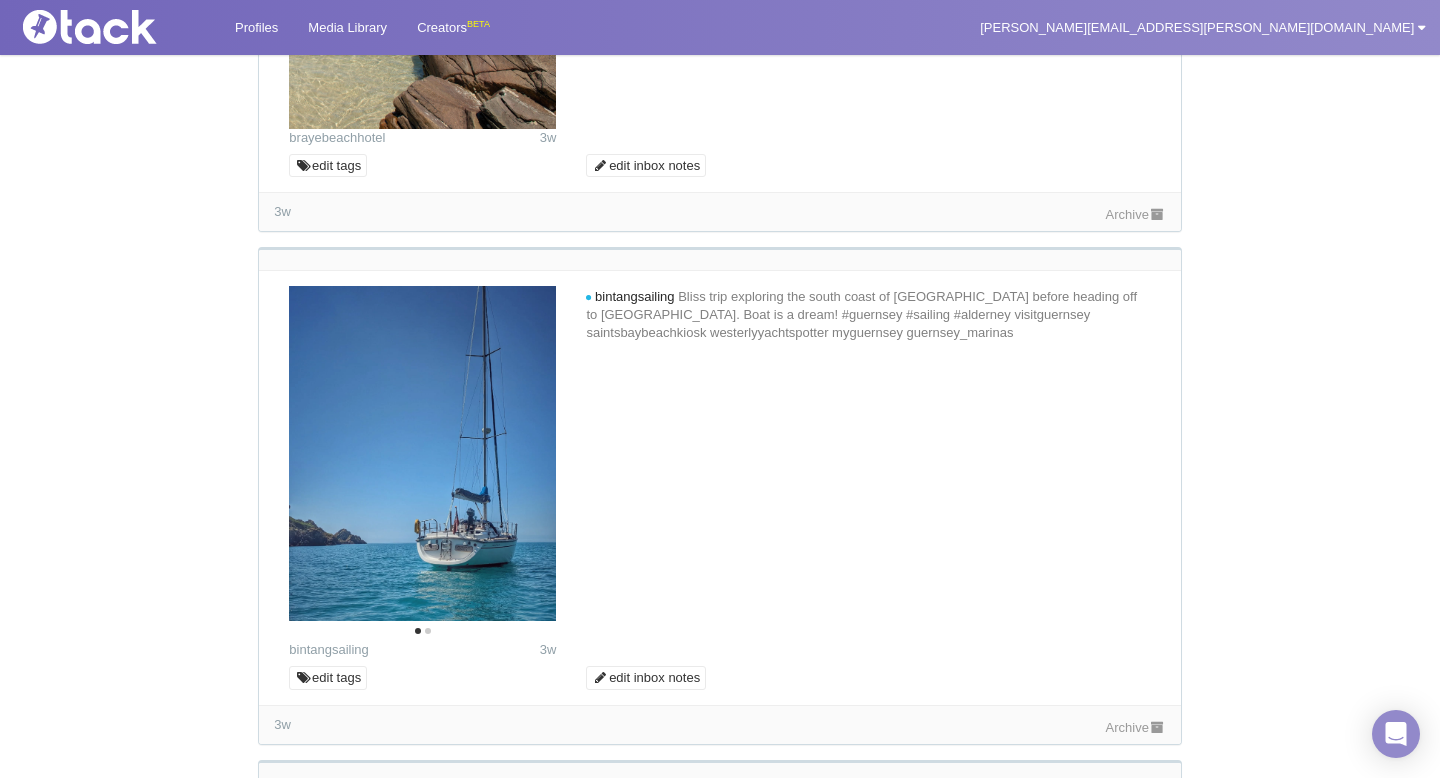 scroll, scrollTop: 539, scrollLeft: 0, axis: vertical 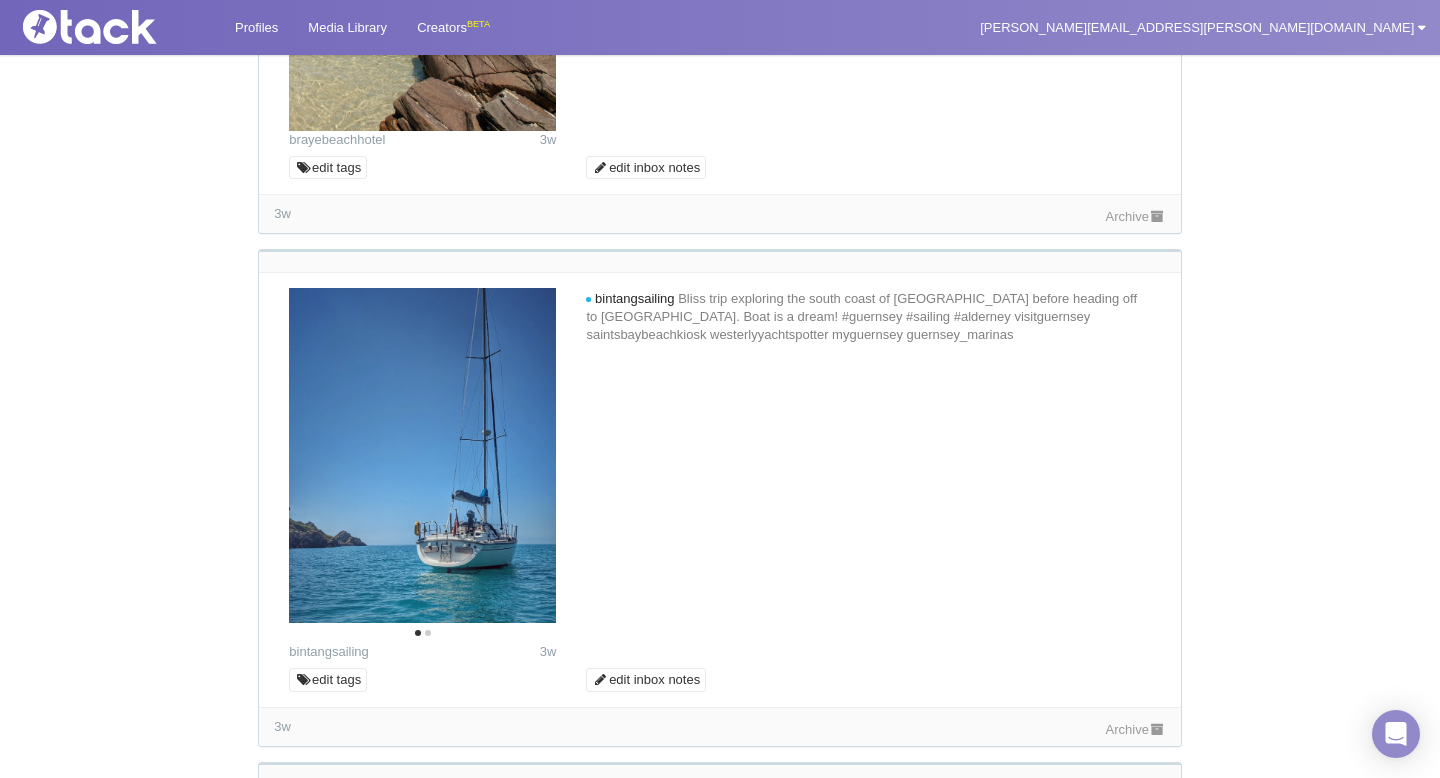 click on "bintangsailing
3w" at bounding box center (422, 474) 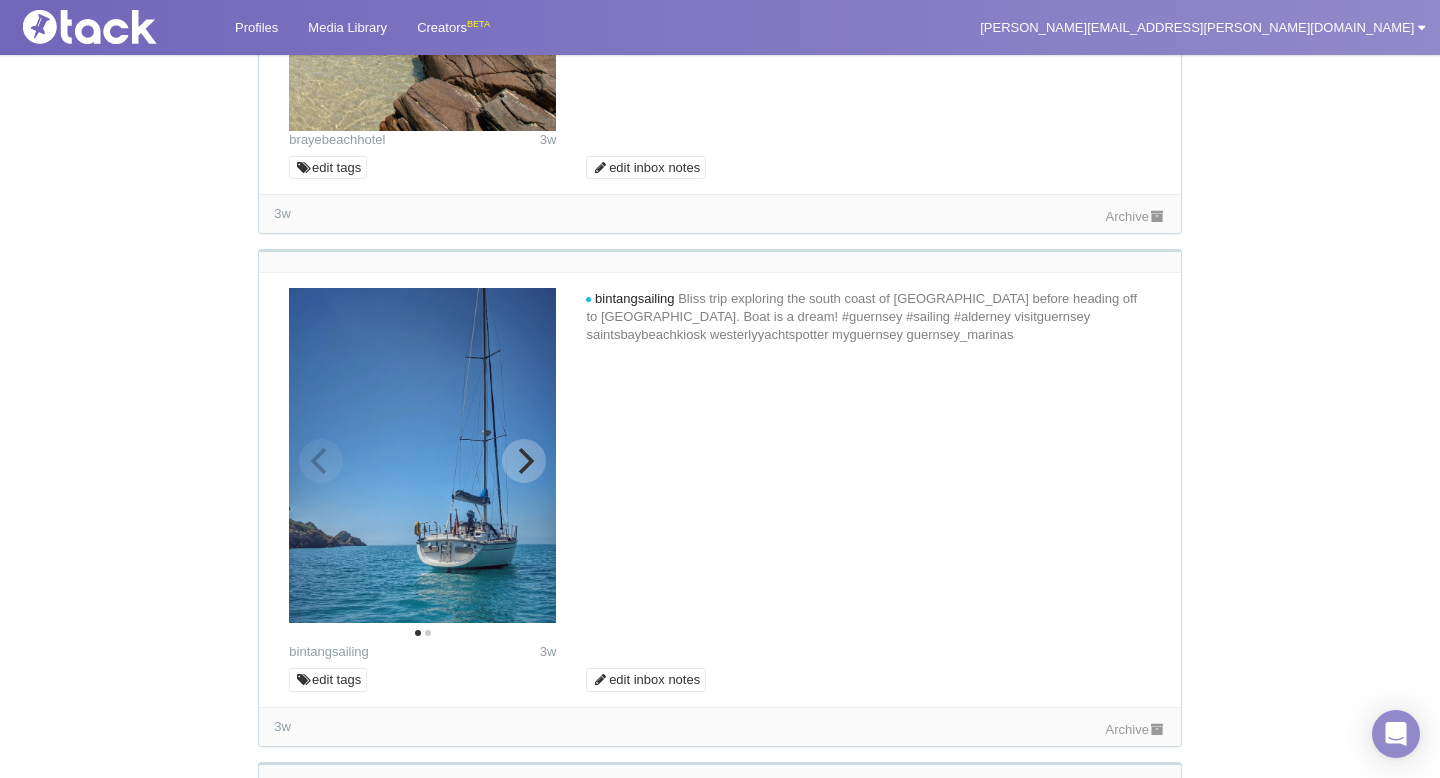 click at bounding box center (524, 461) 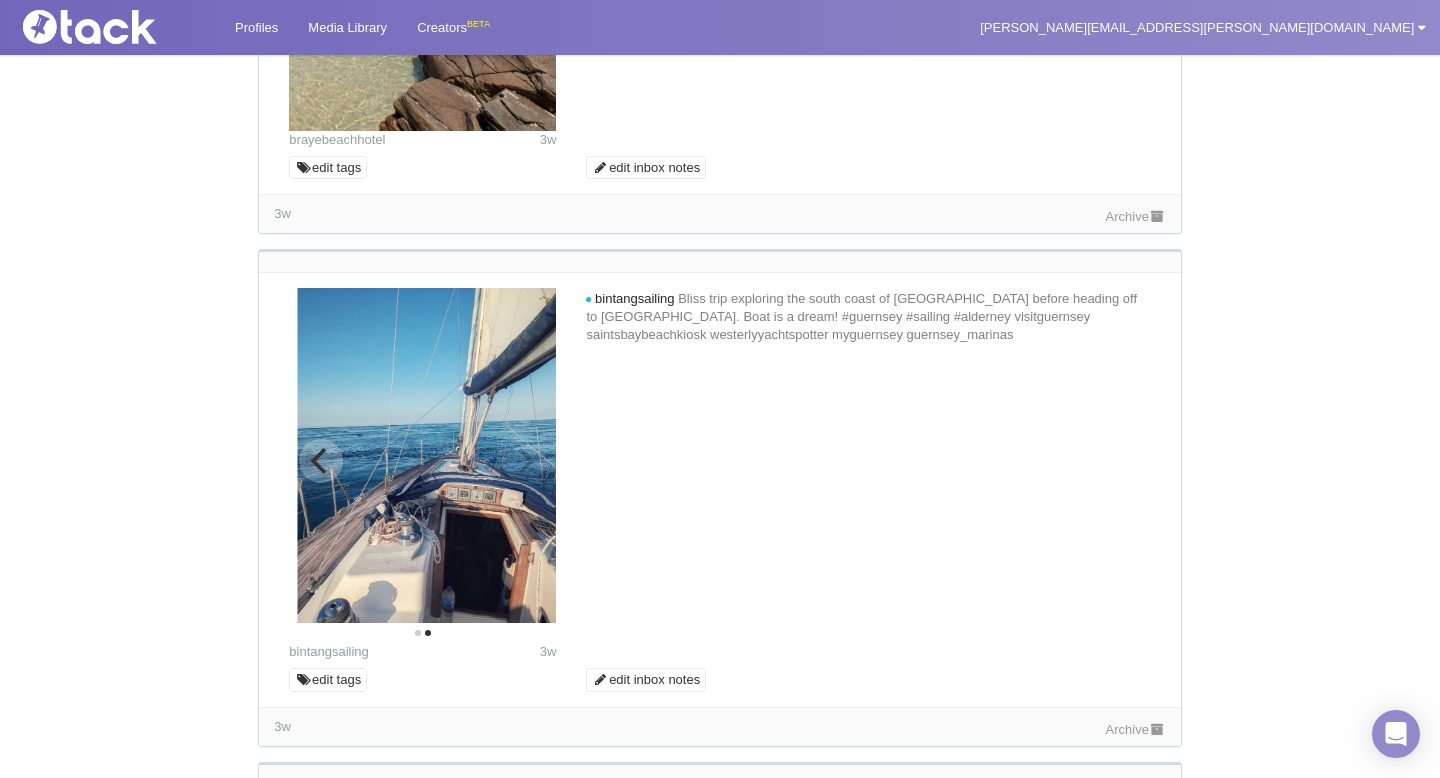 click at bounding box center (431, 455) 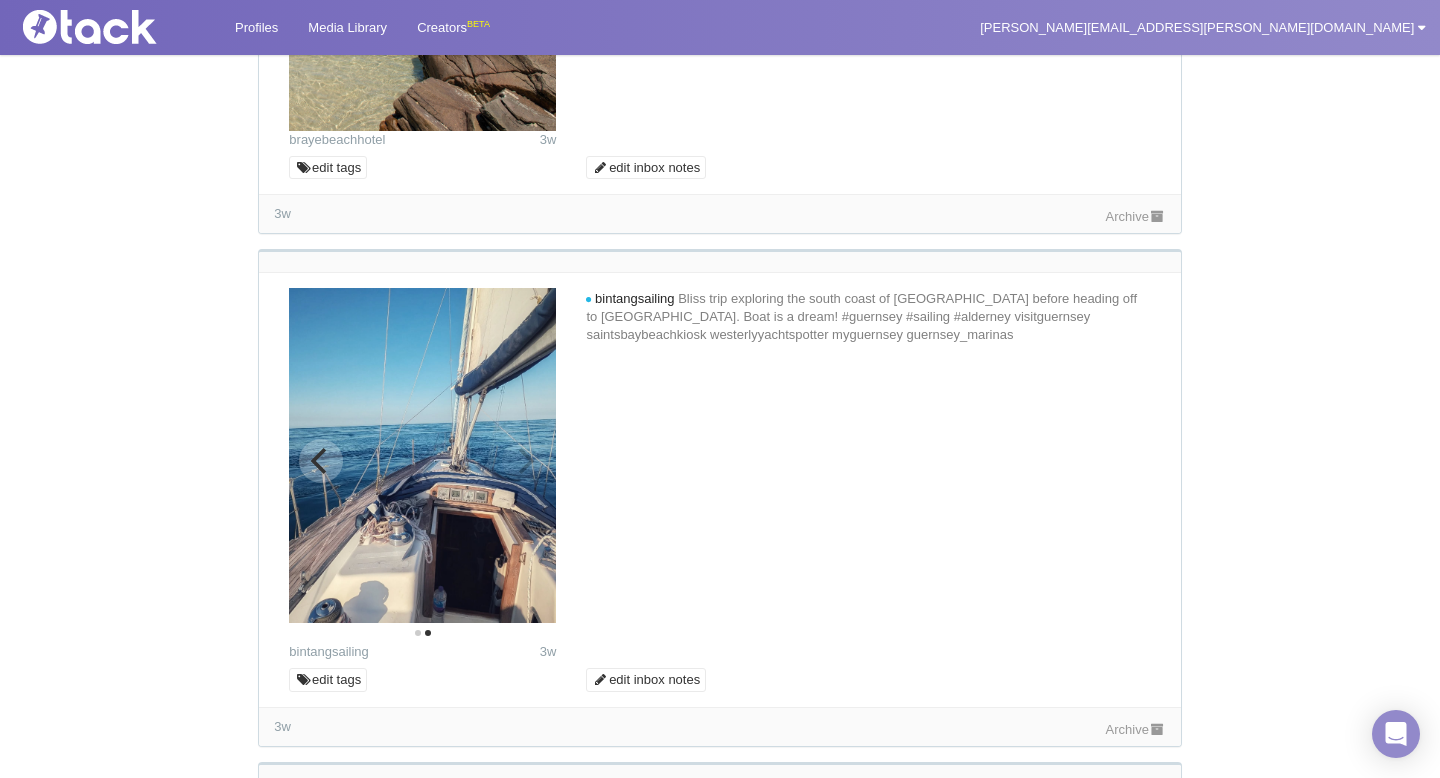 click at bounding box center [422, 455] 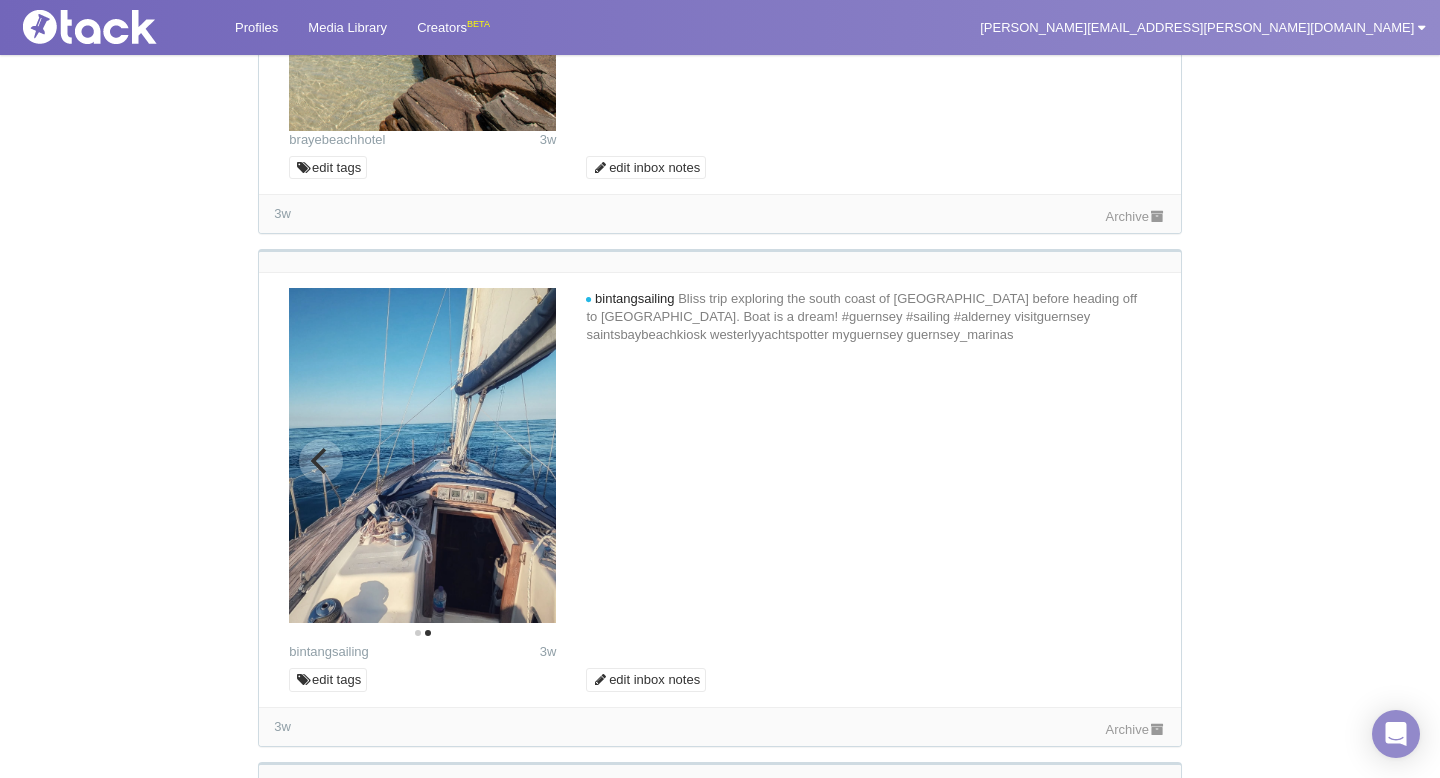 click 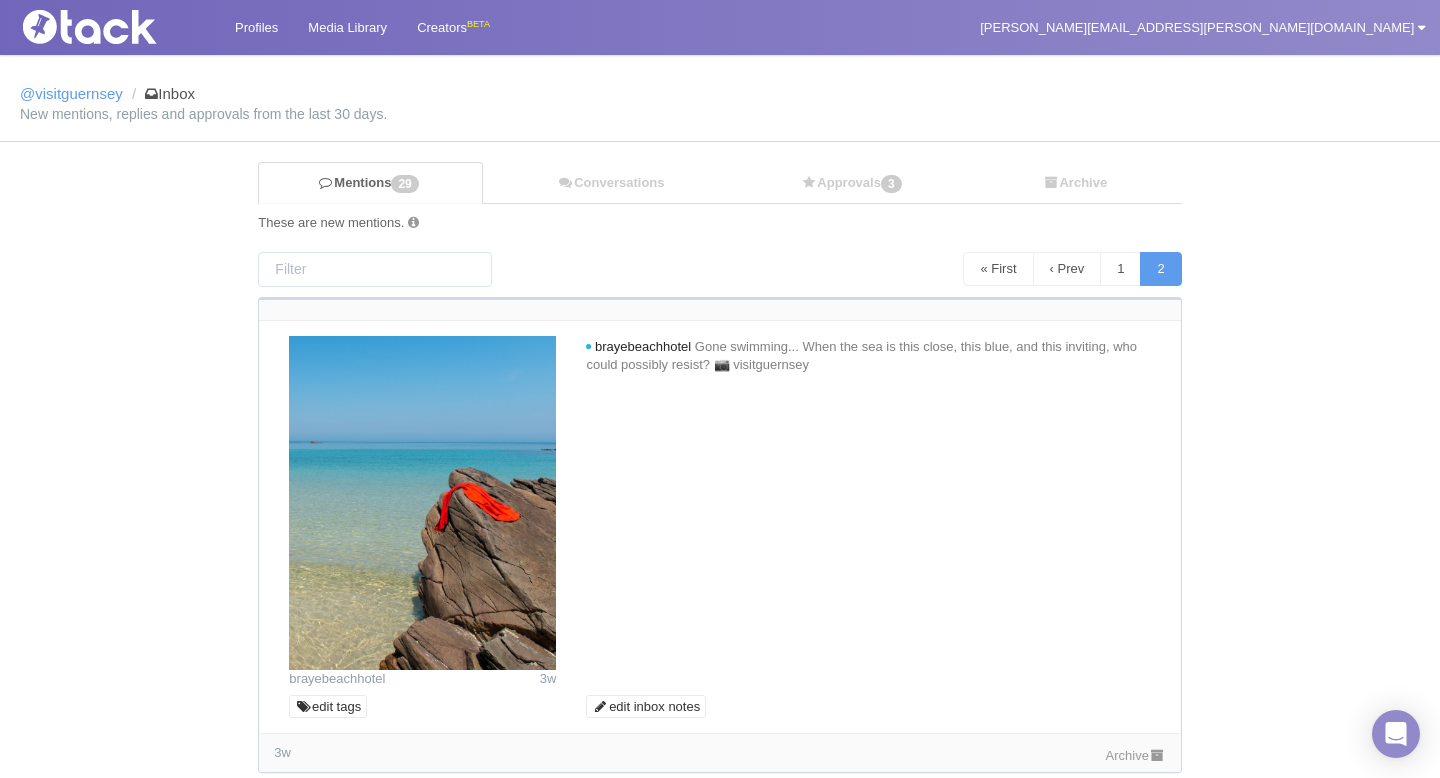 scroll, scrollTop: 1, scrollLeft: 0, axis: vertical 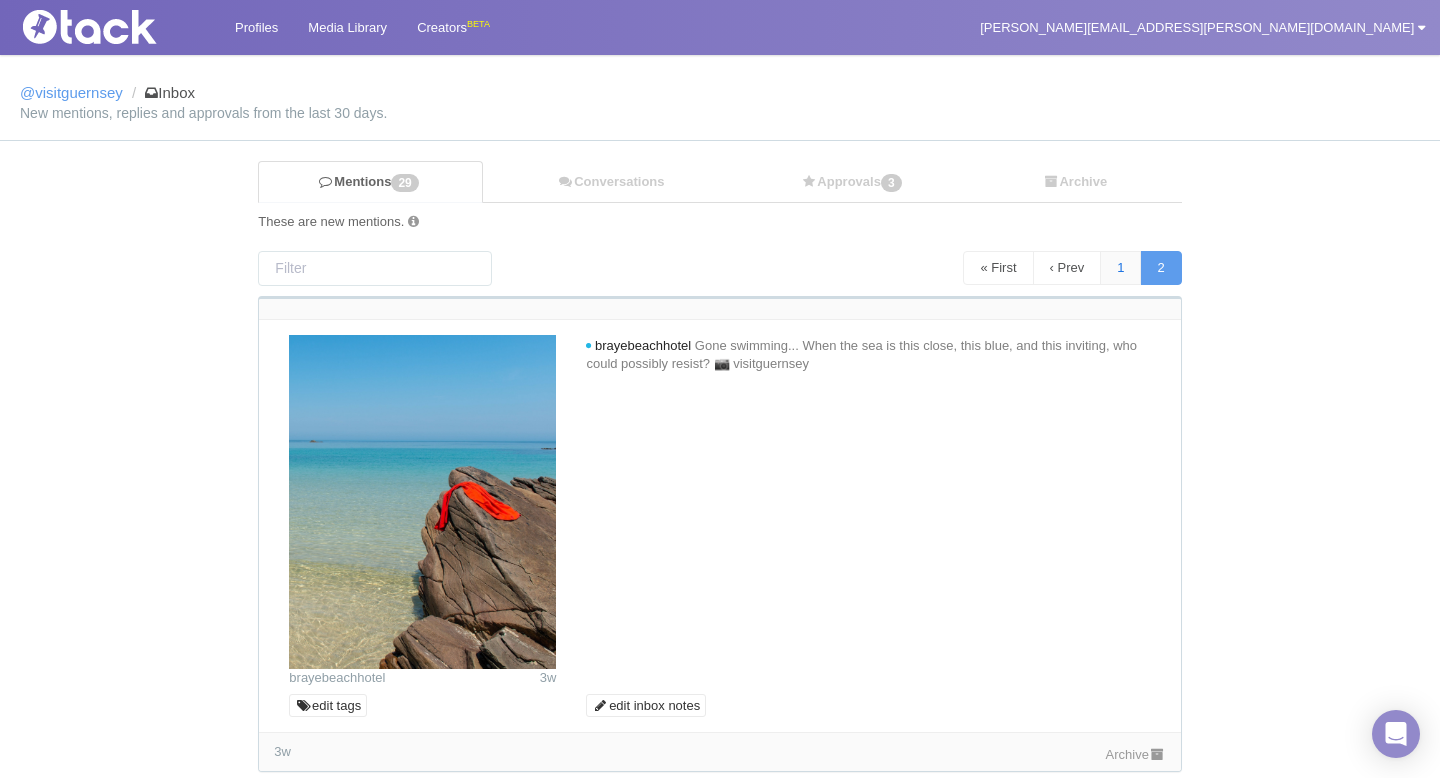click on "1" at bounding box center [1120, 268] 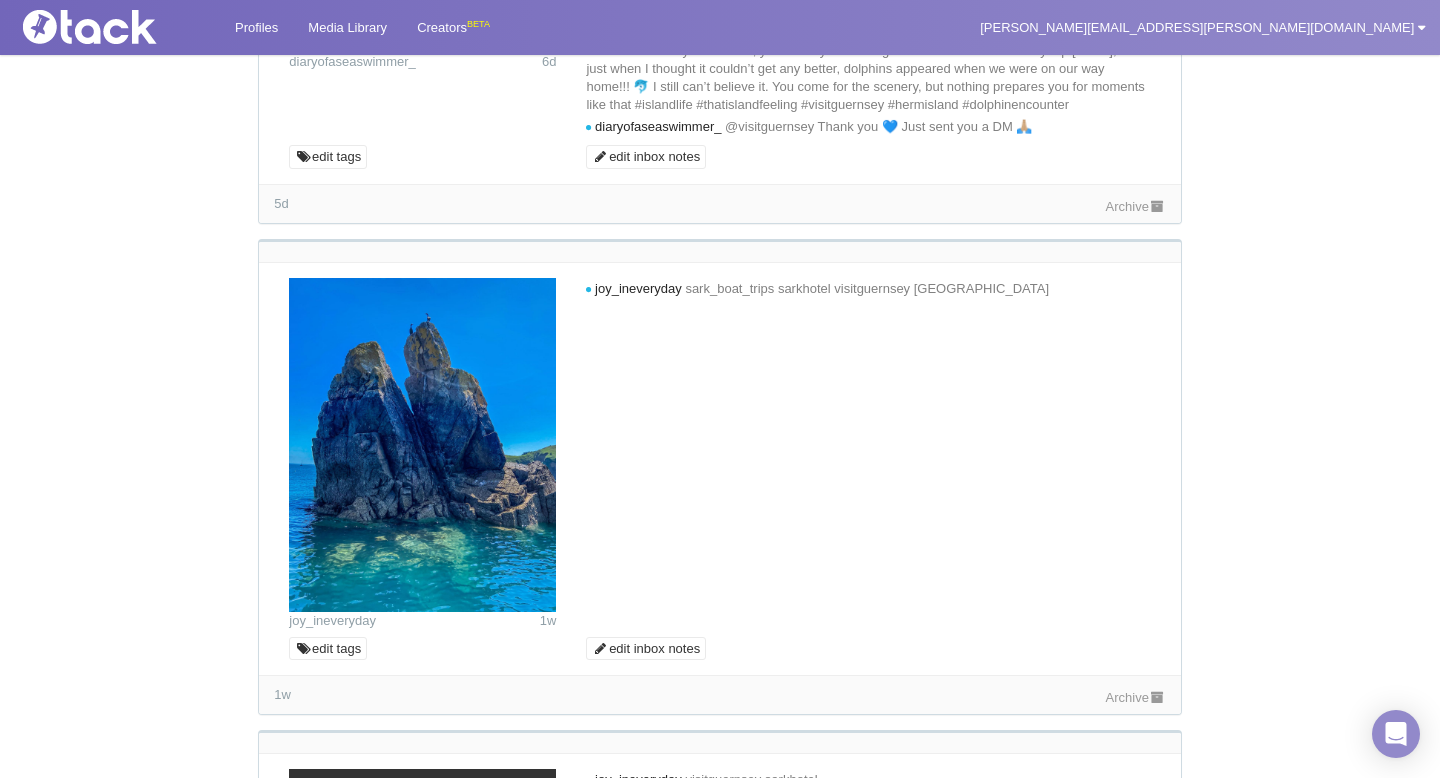 scroll, scrollTop: 2361, scrollLeft: 0, axis: vertical 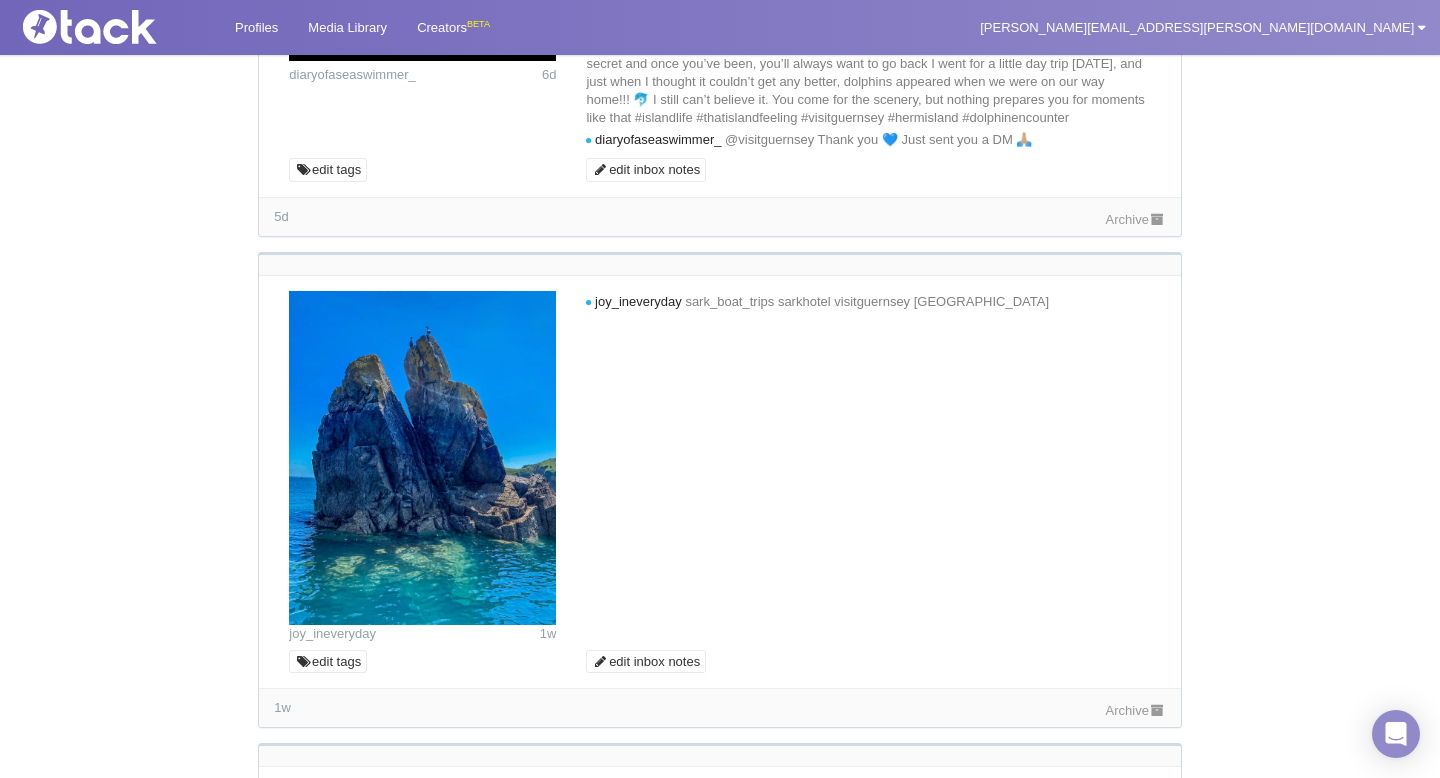 click 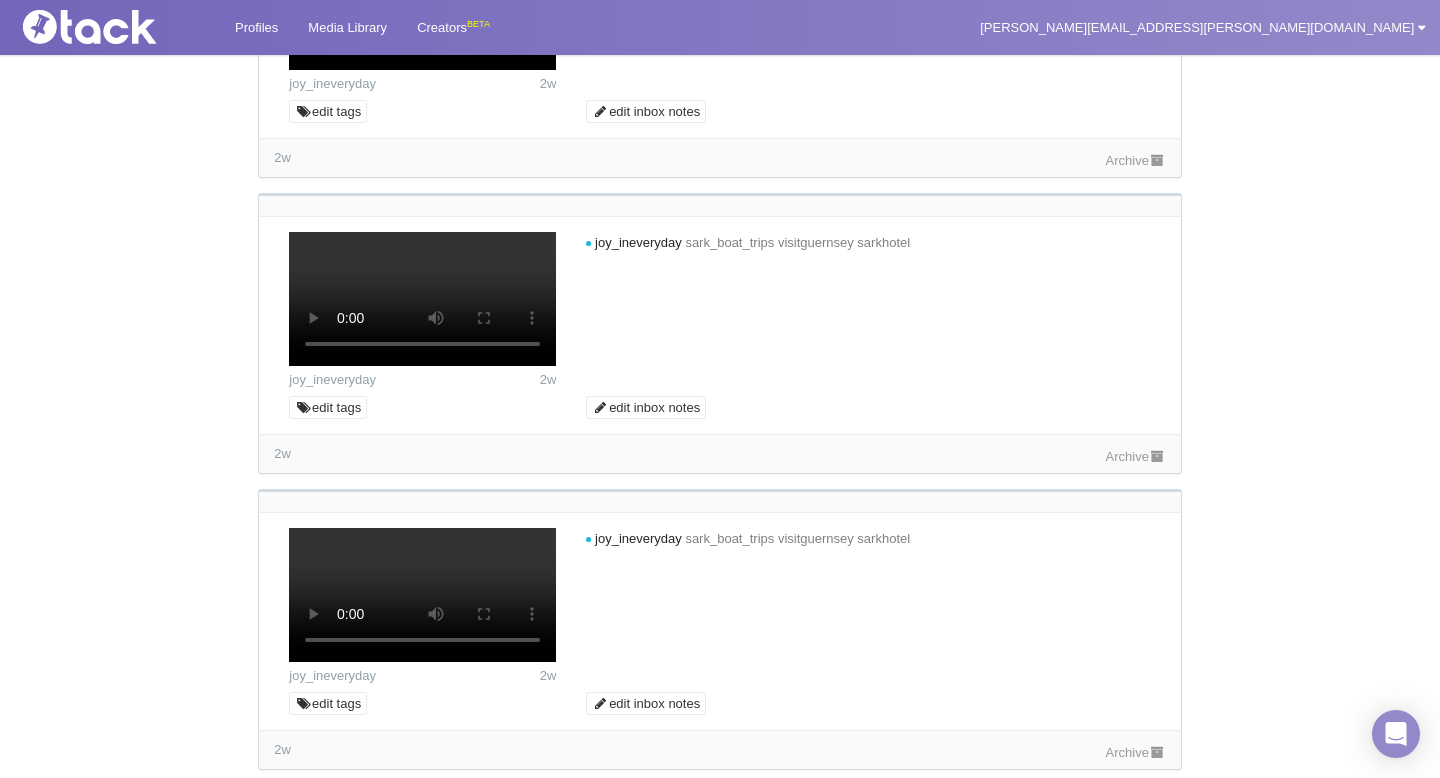 scroll, scrollTop: 3286, scrollLeft: 0, axis: vertical 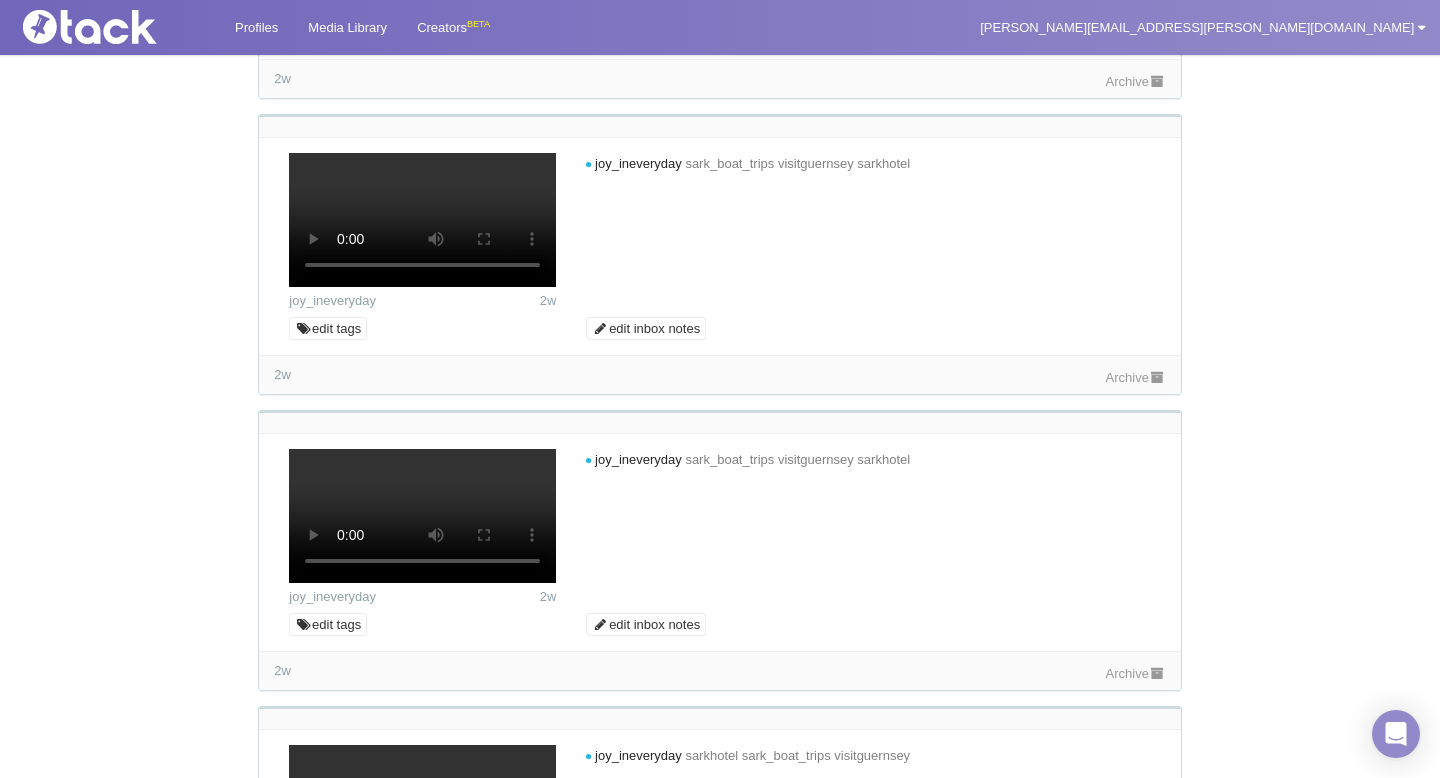 click on "Archive" at bounding box center (1136, -706) 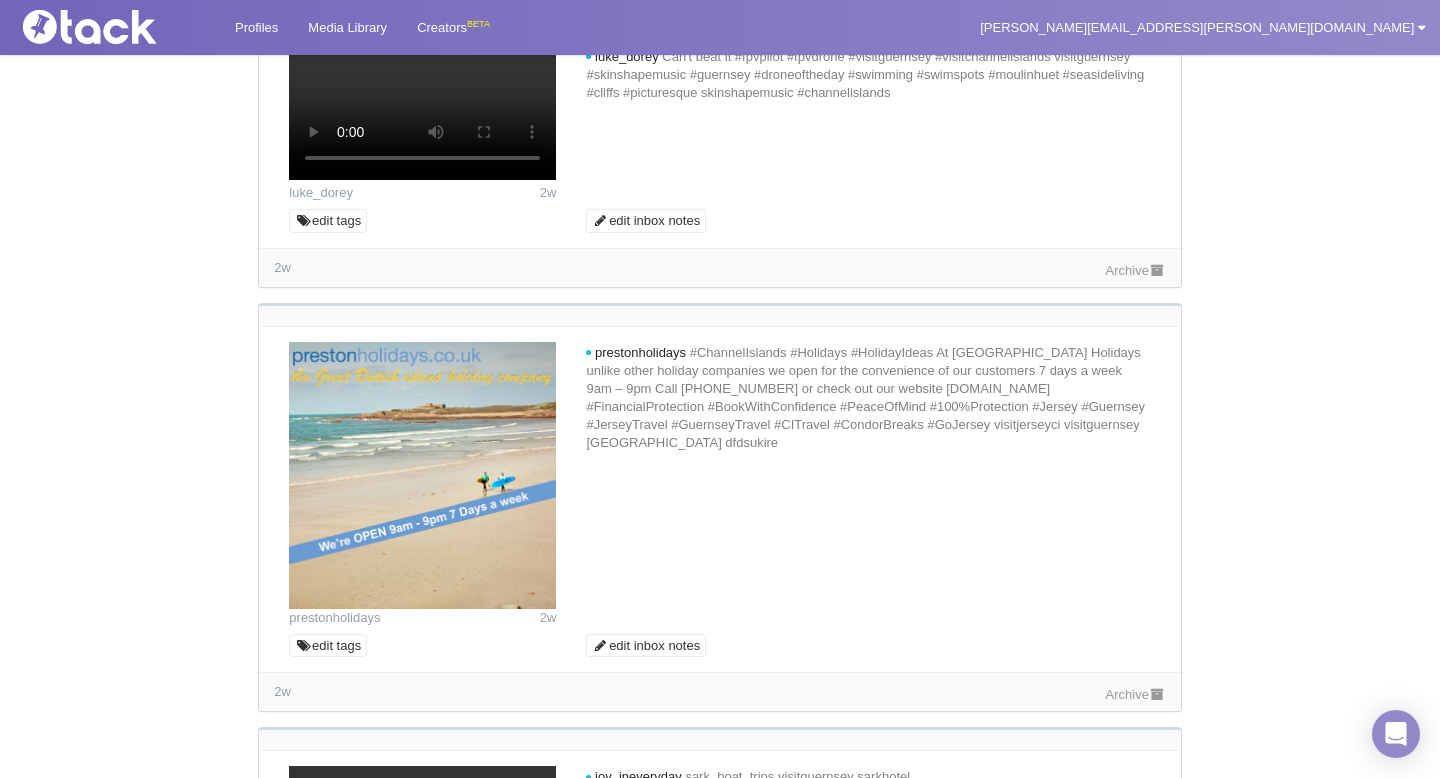 scroll, scrollTop: 5696, scrollLeft: 0, axis: vertical 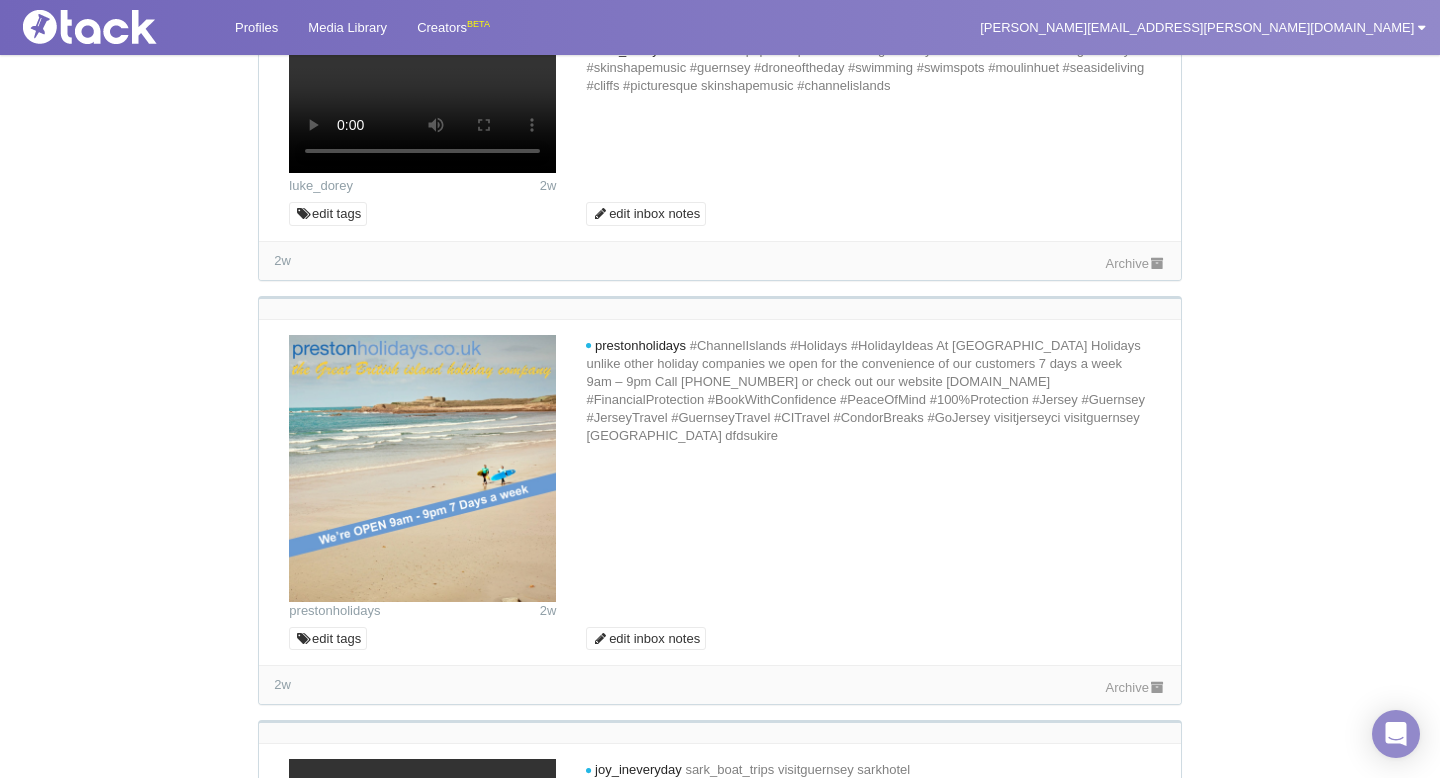 click on "Archive" at bounding box center [1136, -1737] 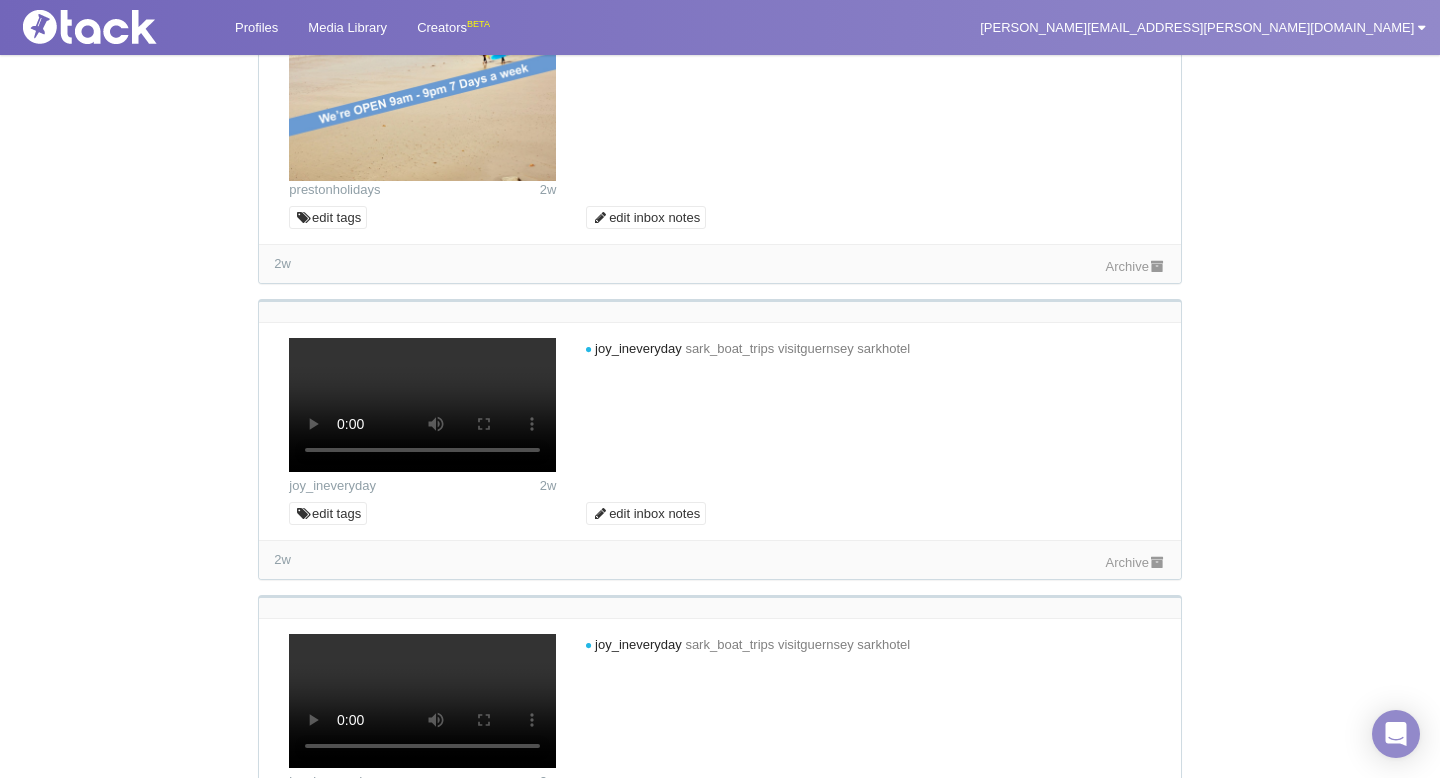 scroll, scrollTop: 6169, scrollLeft: 0, axis: vertical 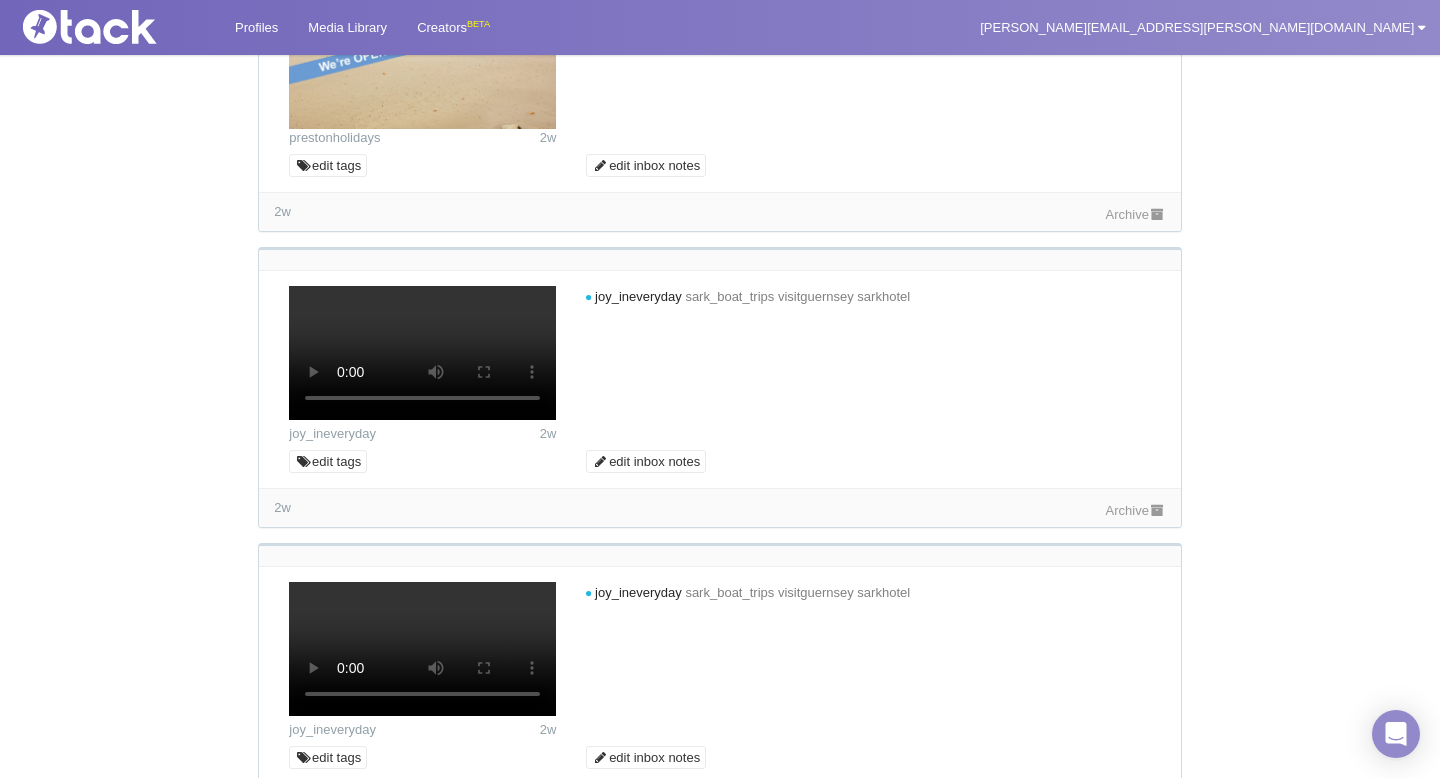 click on "2w
Archive" at bounding box center [719, -1916] 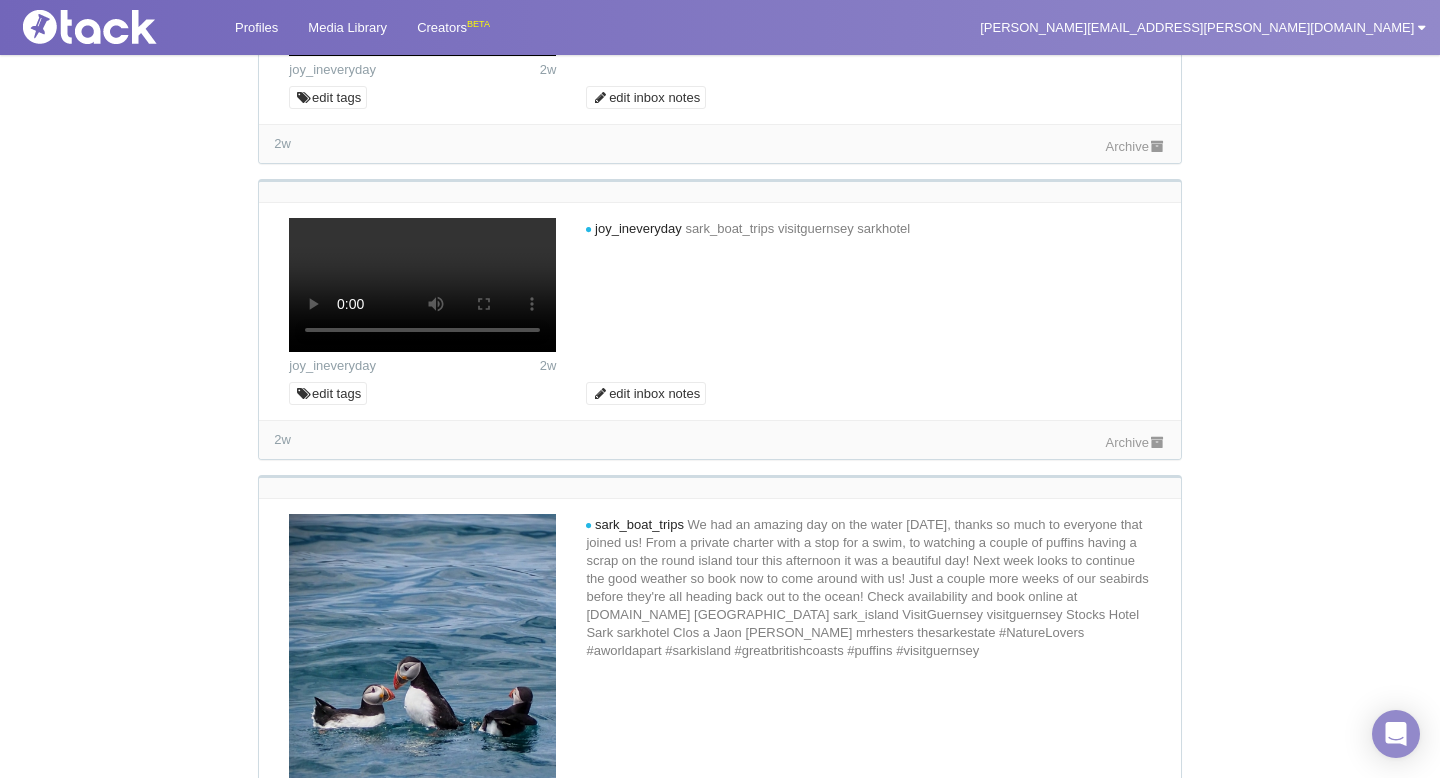 scroll, scrollTop: 6540, scrollLeft: 0, axis: vertical 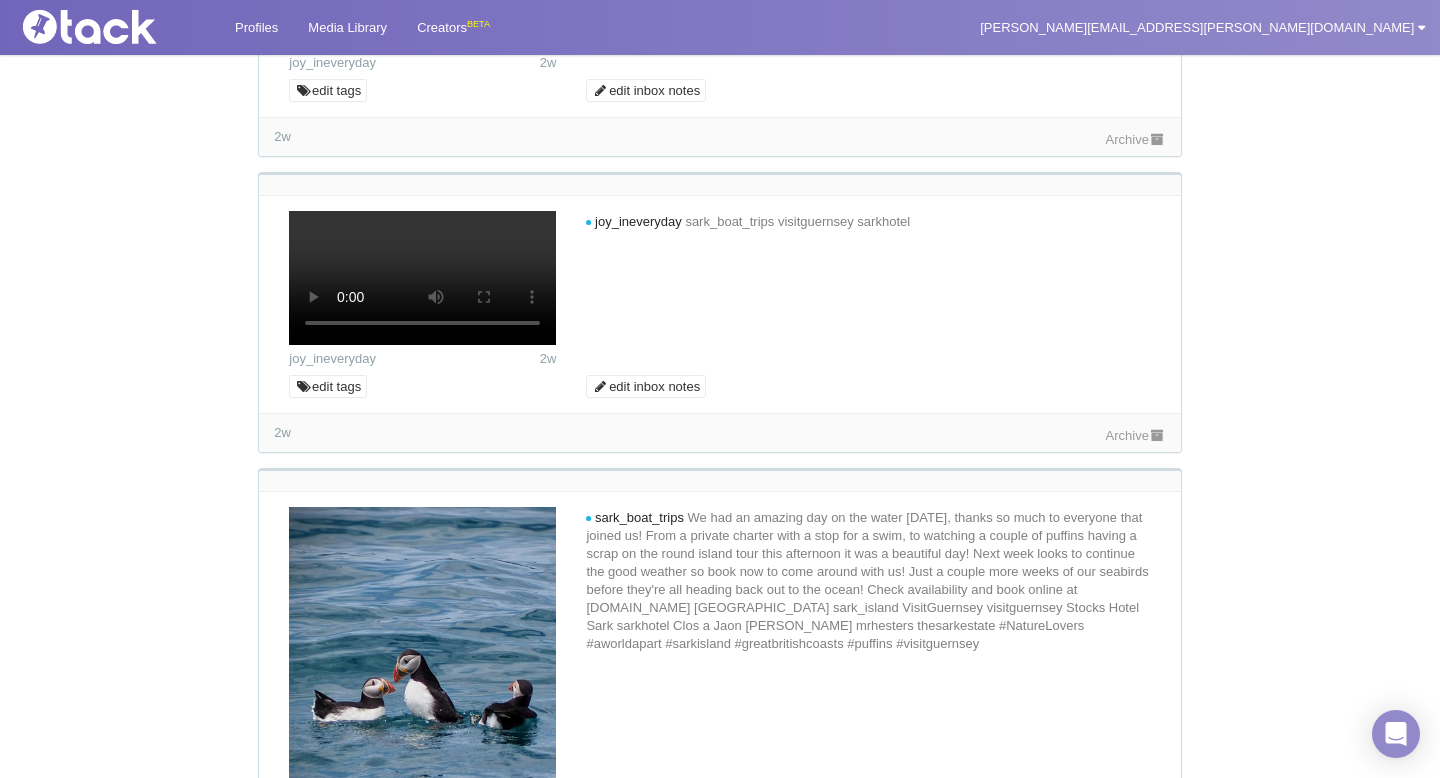 click on "Archive" at bounding box center [1136, -1860] 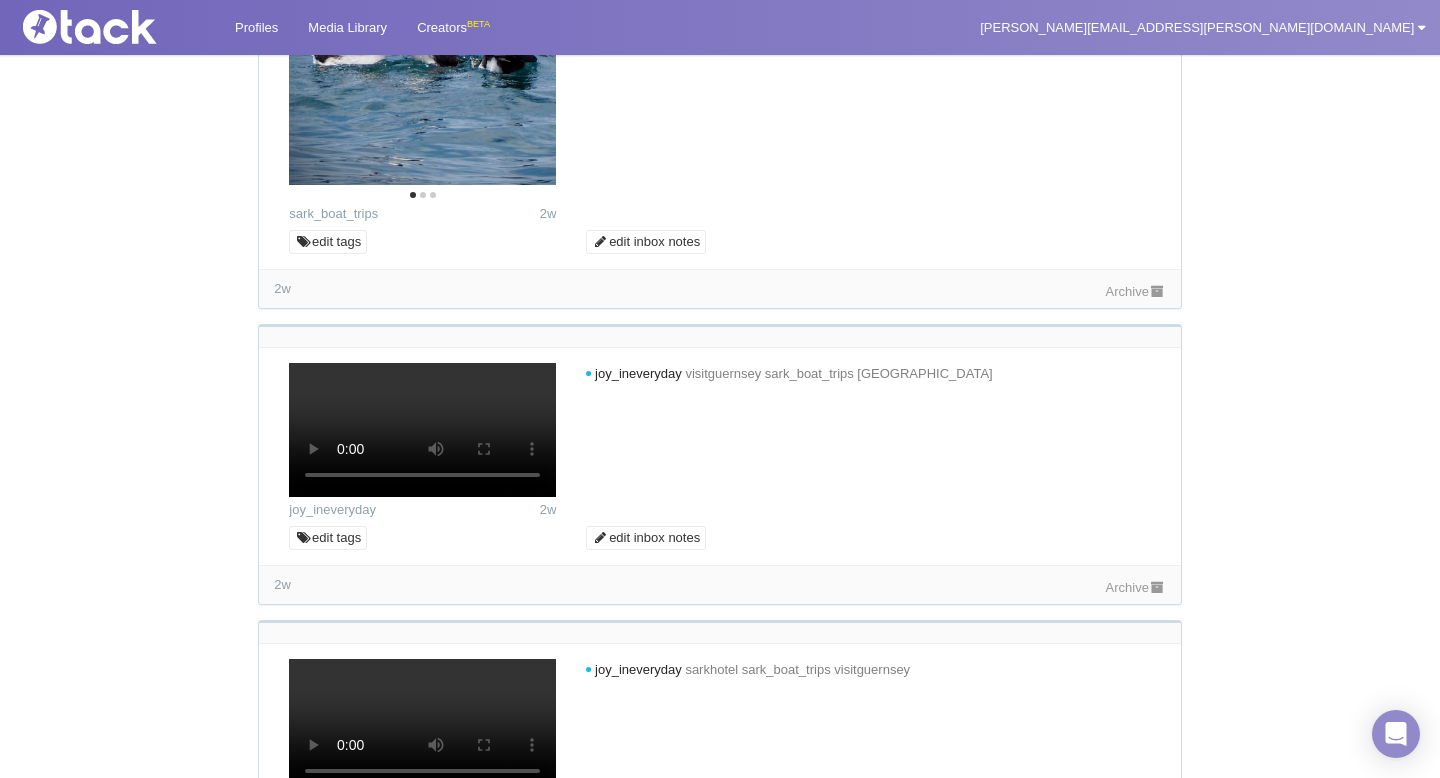 scroll, scrollTop: 7215, scrollLeft: 0, axis: vertical 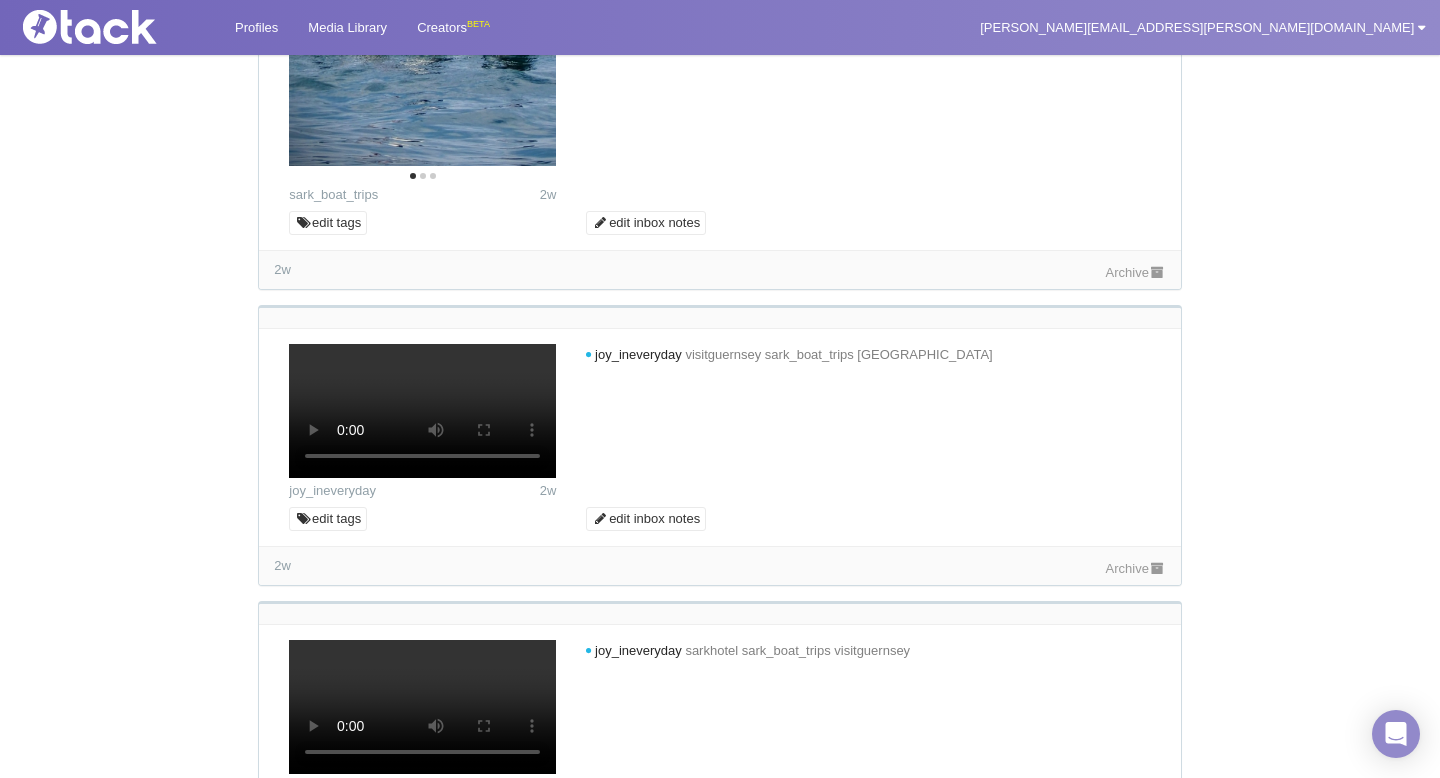 click on "Archive" at bounding box center [1136, -2044] 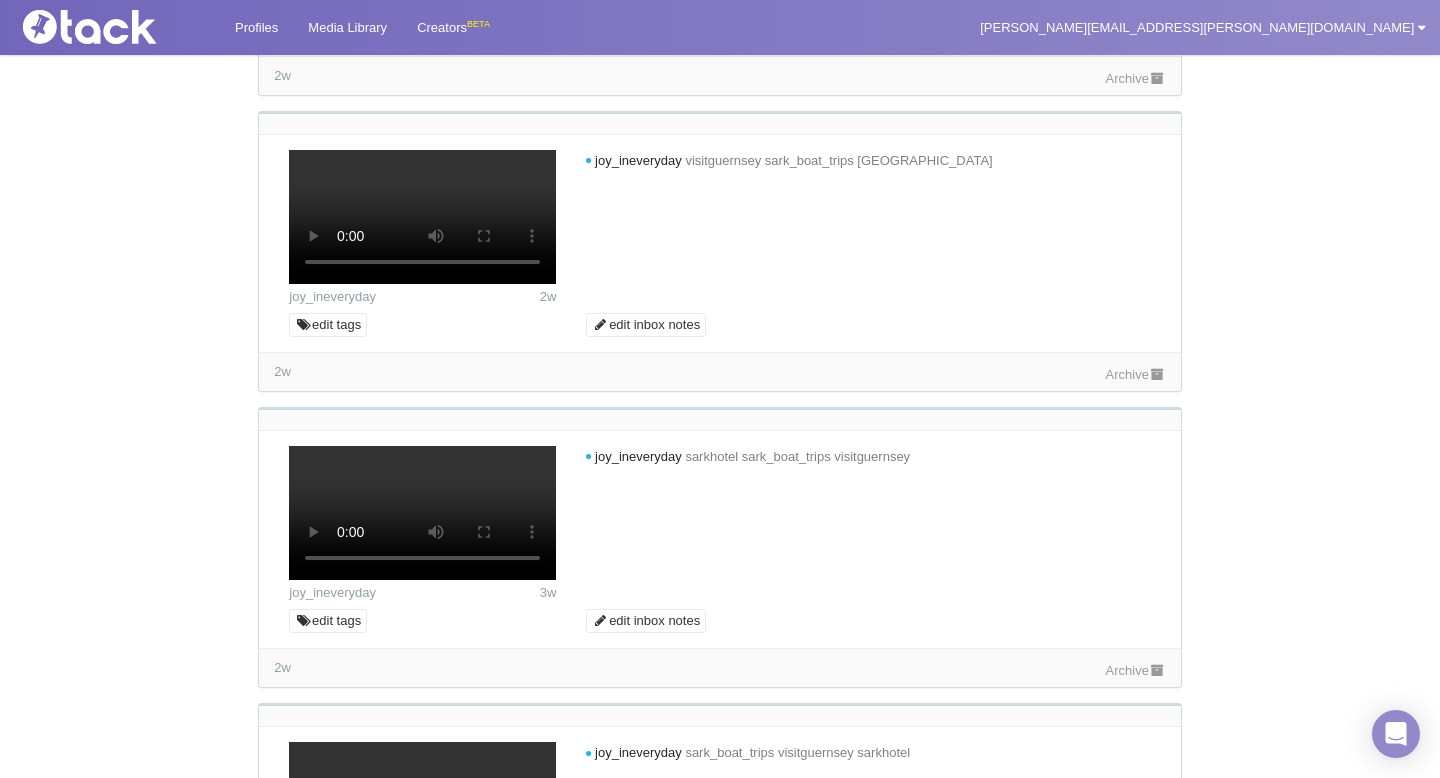 scroll, scrollTop: 7414, scrollLeft: 0, axis: vertical 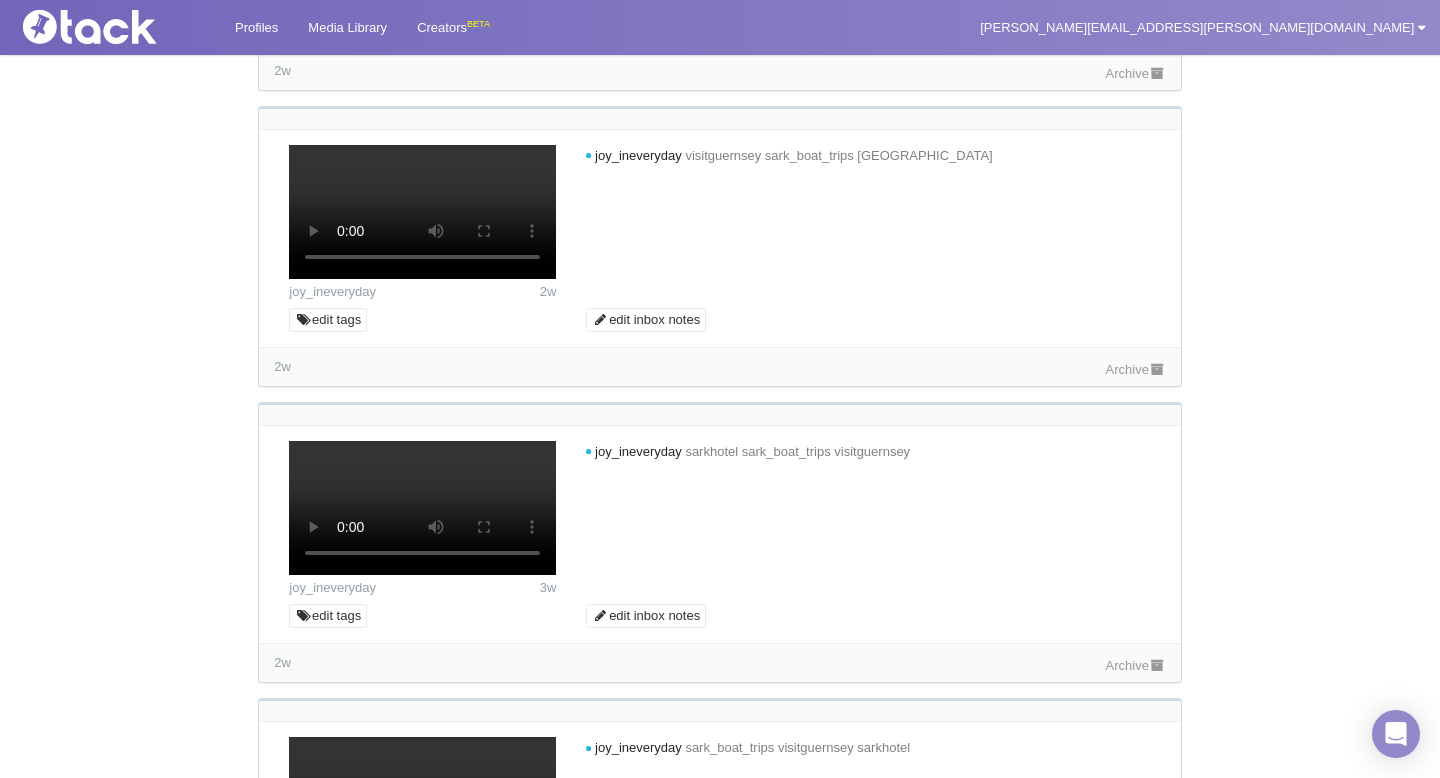 click on "Archive" at bounding box center (1136, -1751) 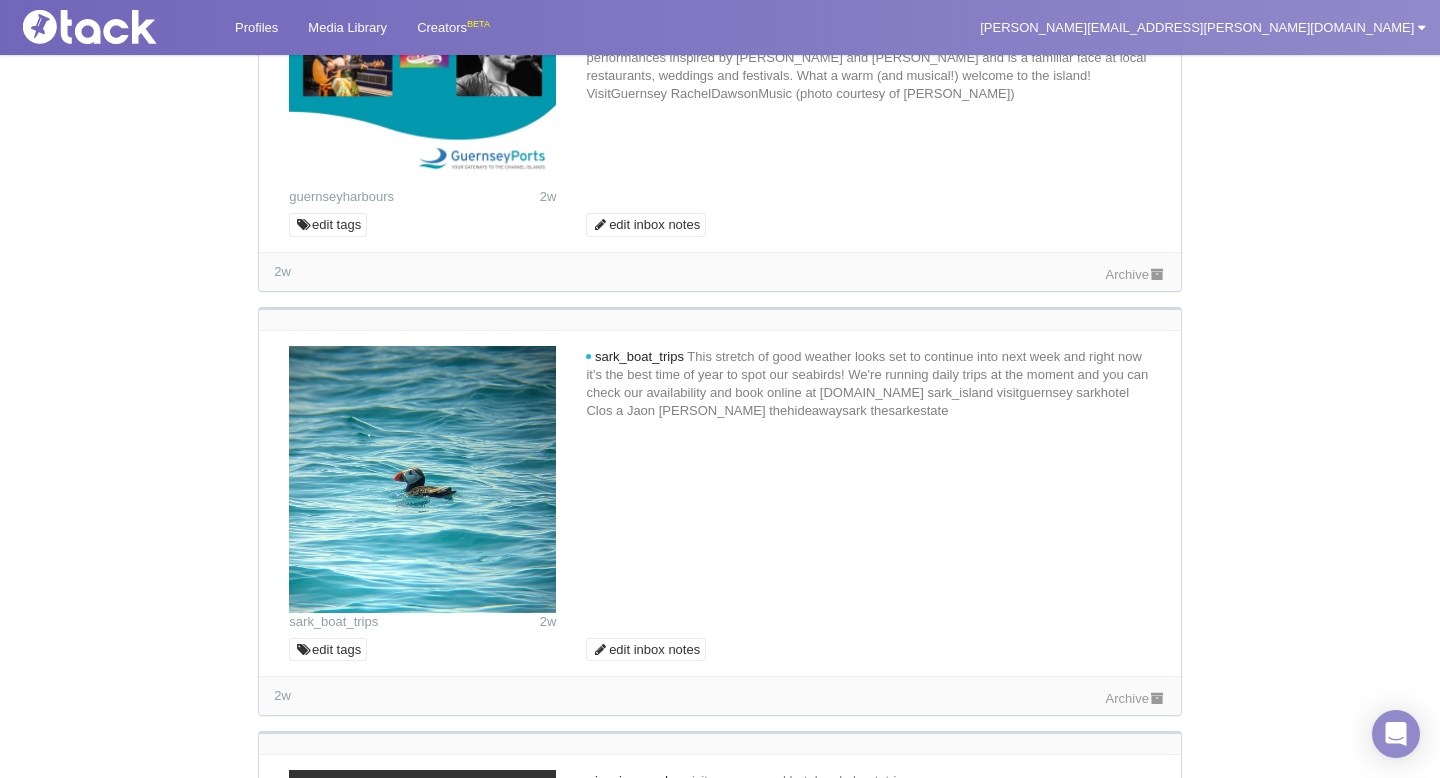 scroll, scrollTop: 8524, scrollLeft: 0, axis: vertical 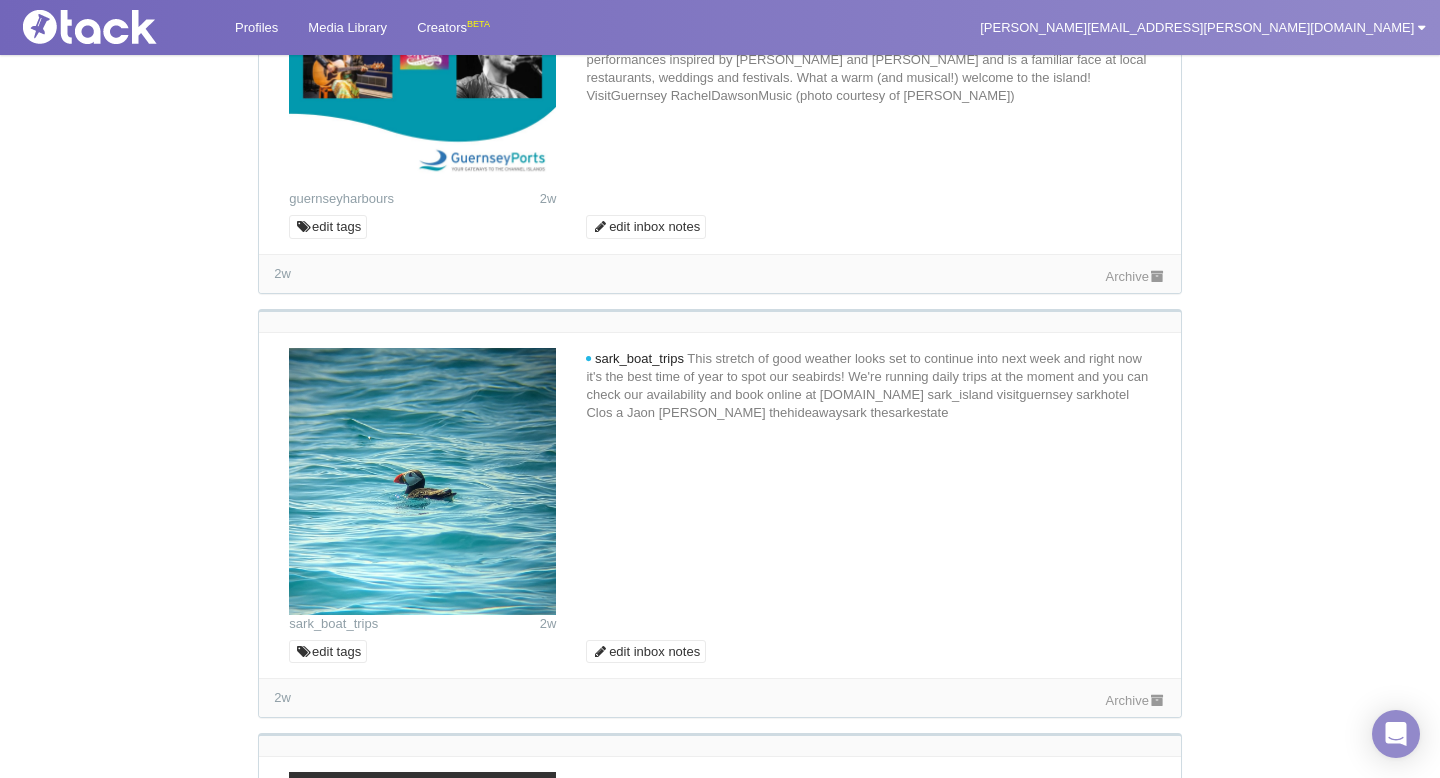 click on "Archive" at bounding box center [1136, -2141] 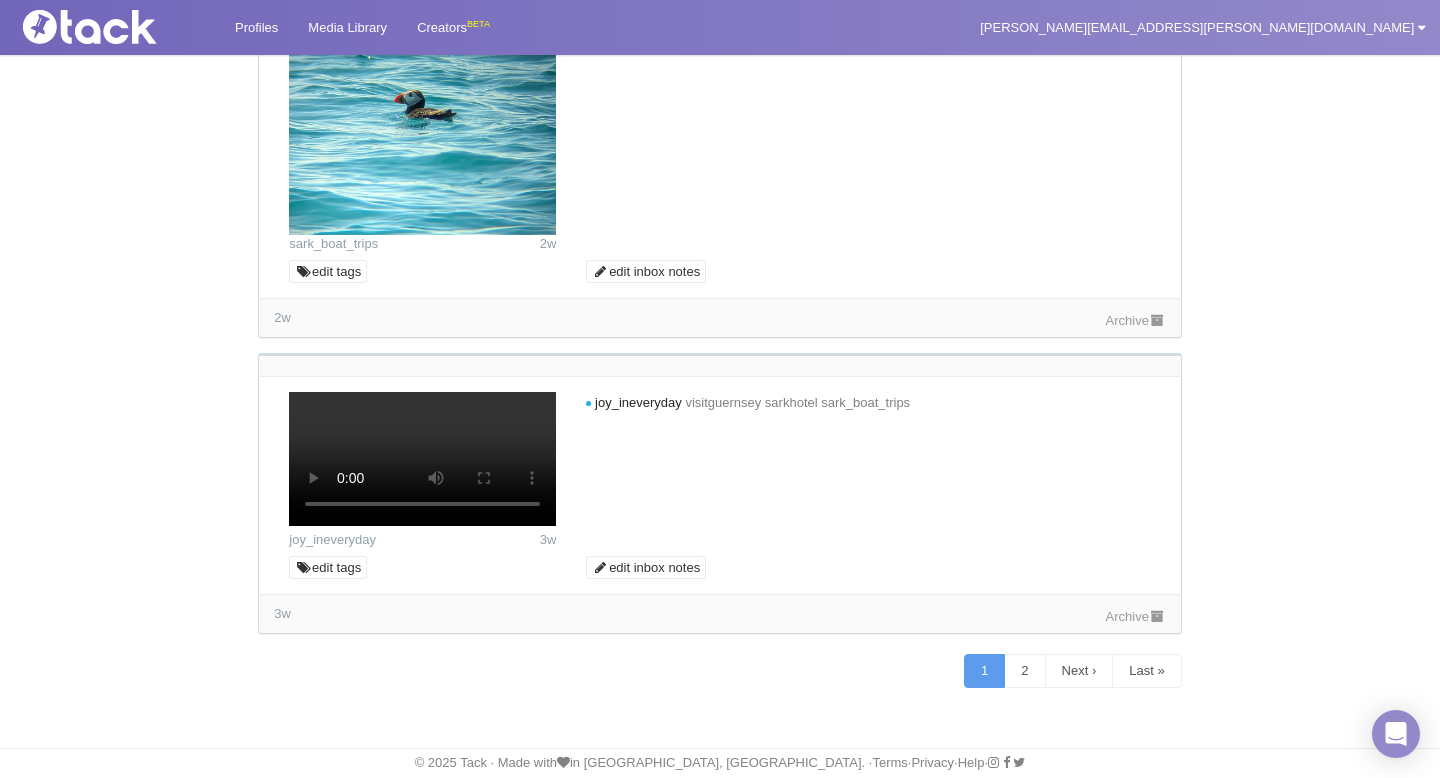 scroll, scrollTop: 9293, scrollLeft: 0, axis: vertical 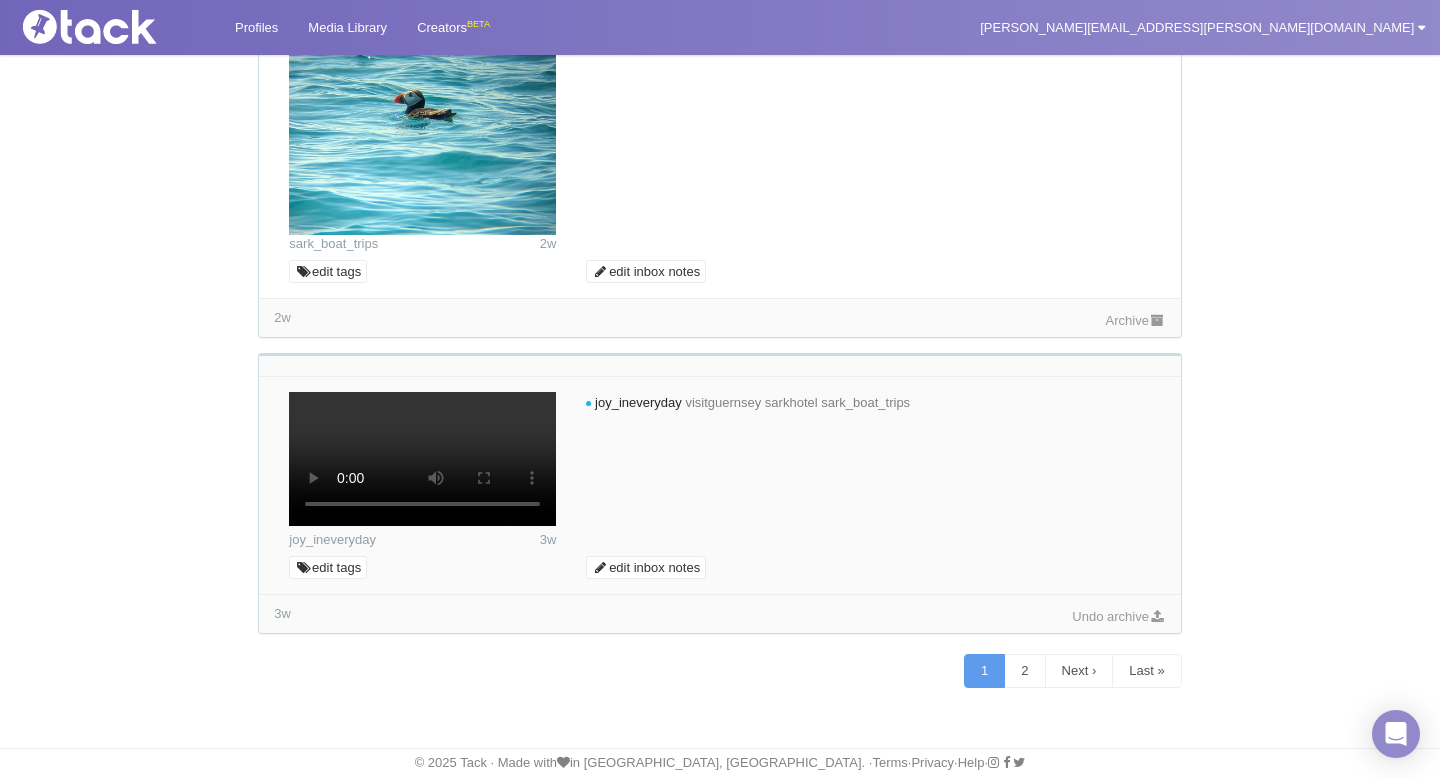 click on "Mentions
18
Conversations
Approvals
3
Archive
These are new mentions.
29
1
2
Next ›
Last »
joy_ineveryday
1d
joy_ineveryday
brittanyferriesguernesey visitguernsey
Reminders" at bounding box center (719, -4022) 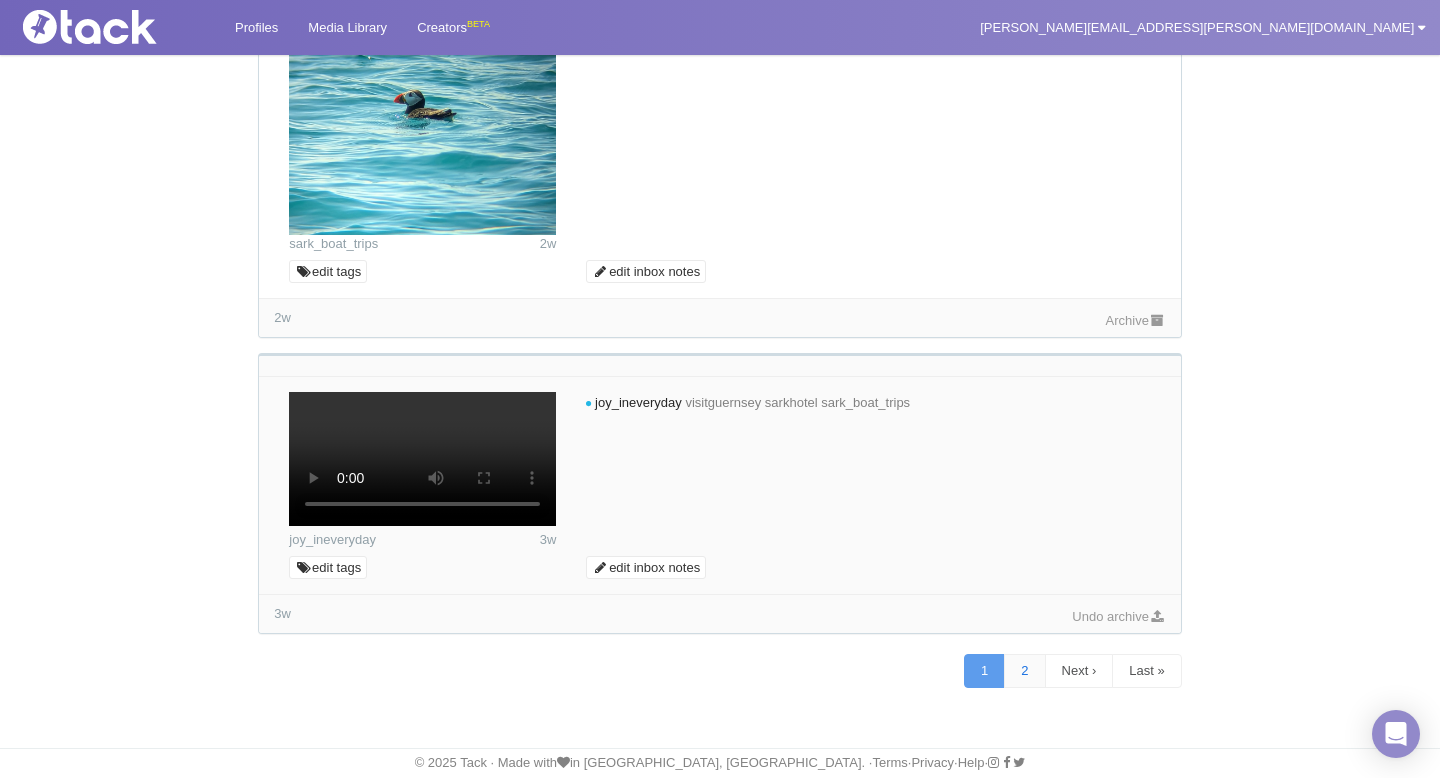 click on "2" at bounding box center [1024, 671] 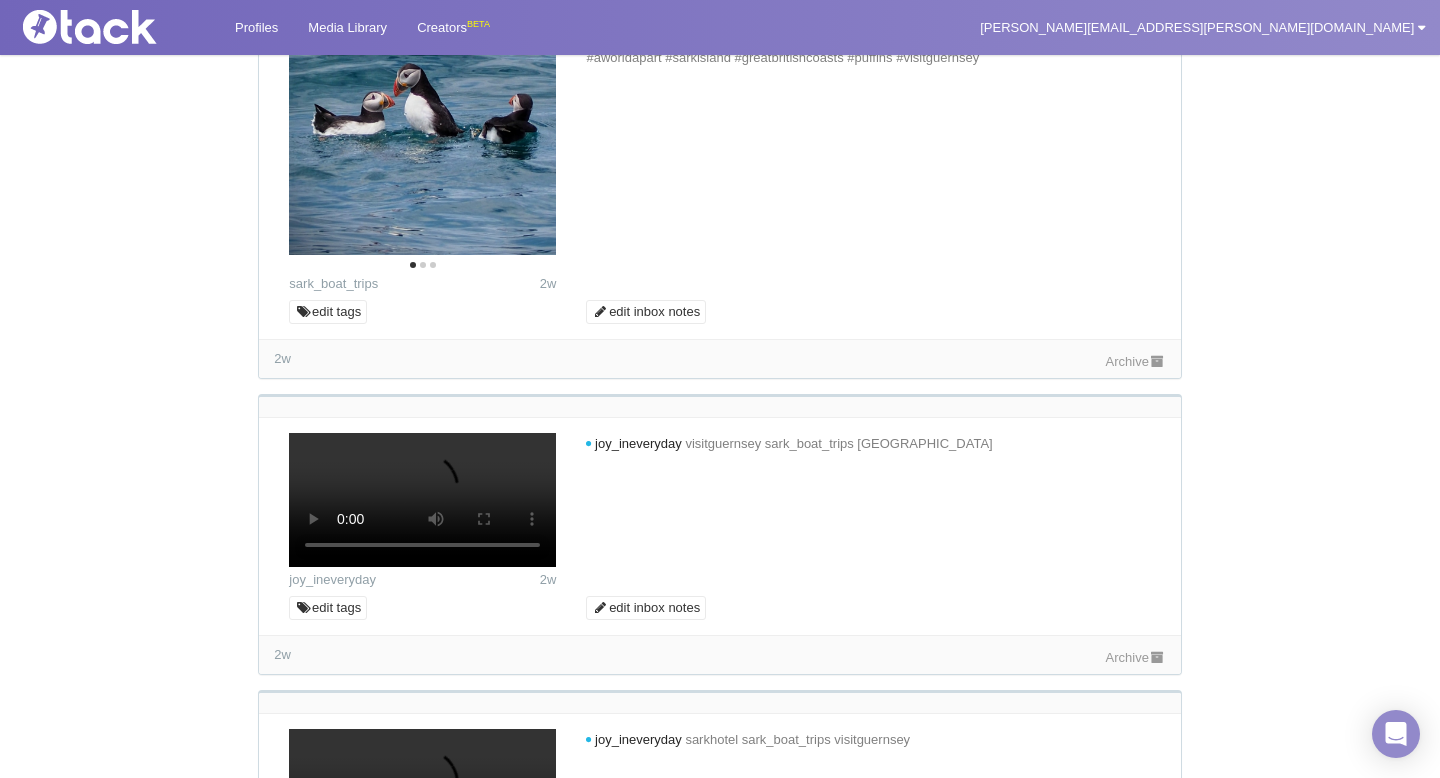 scroll, scrollTop: 4044, scrollLeft: 0, axis: vertical 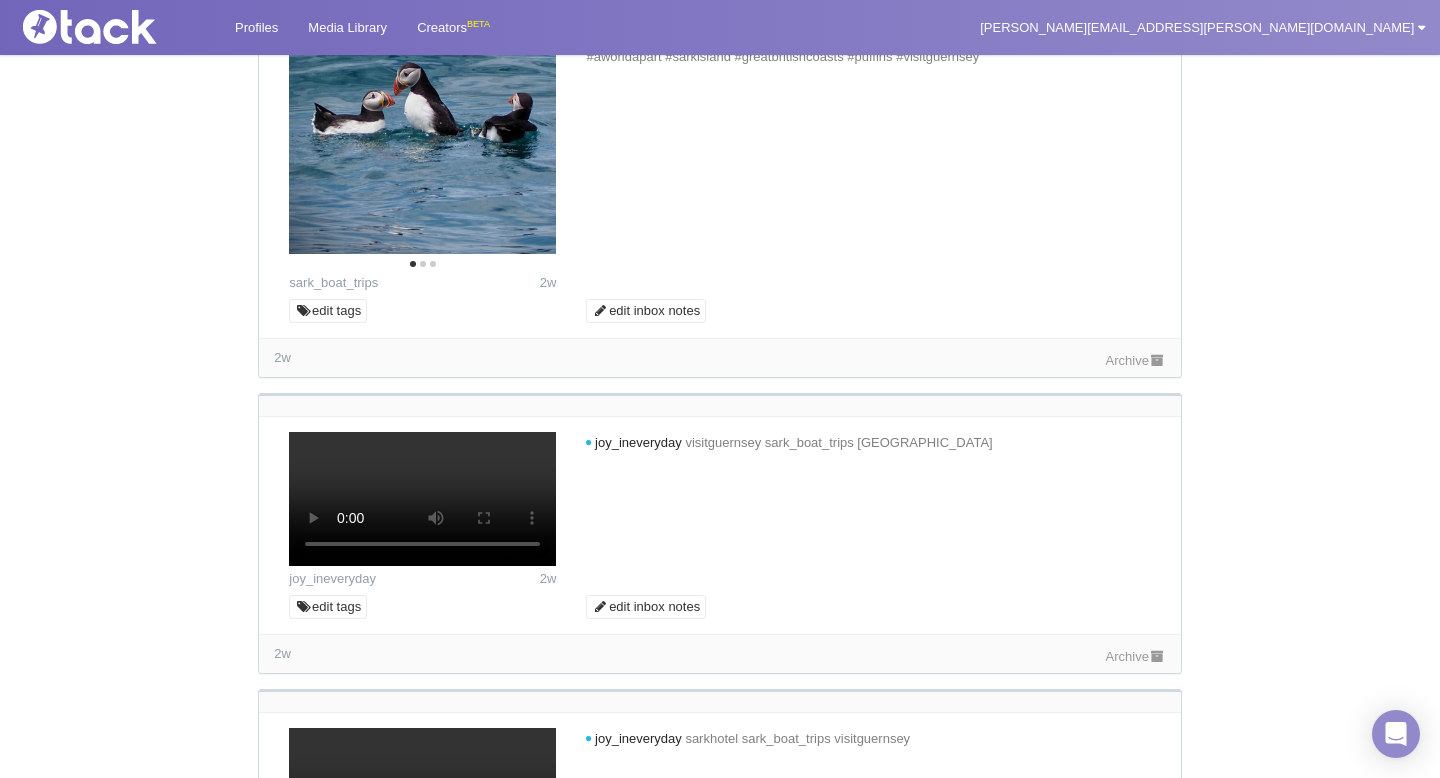 click on "Archive" at bounding box center [1136, -744] 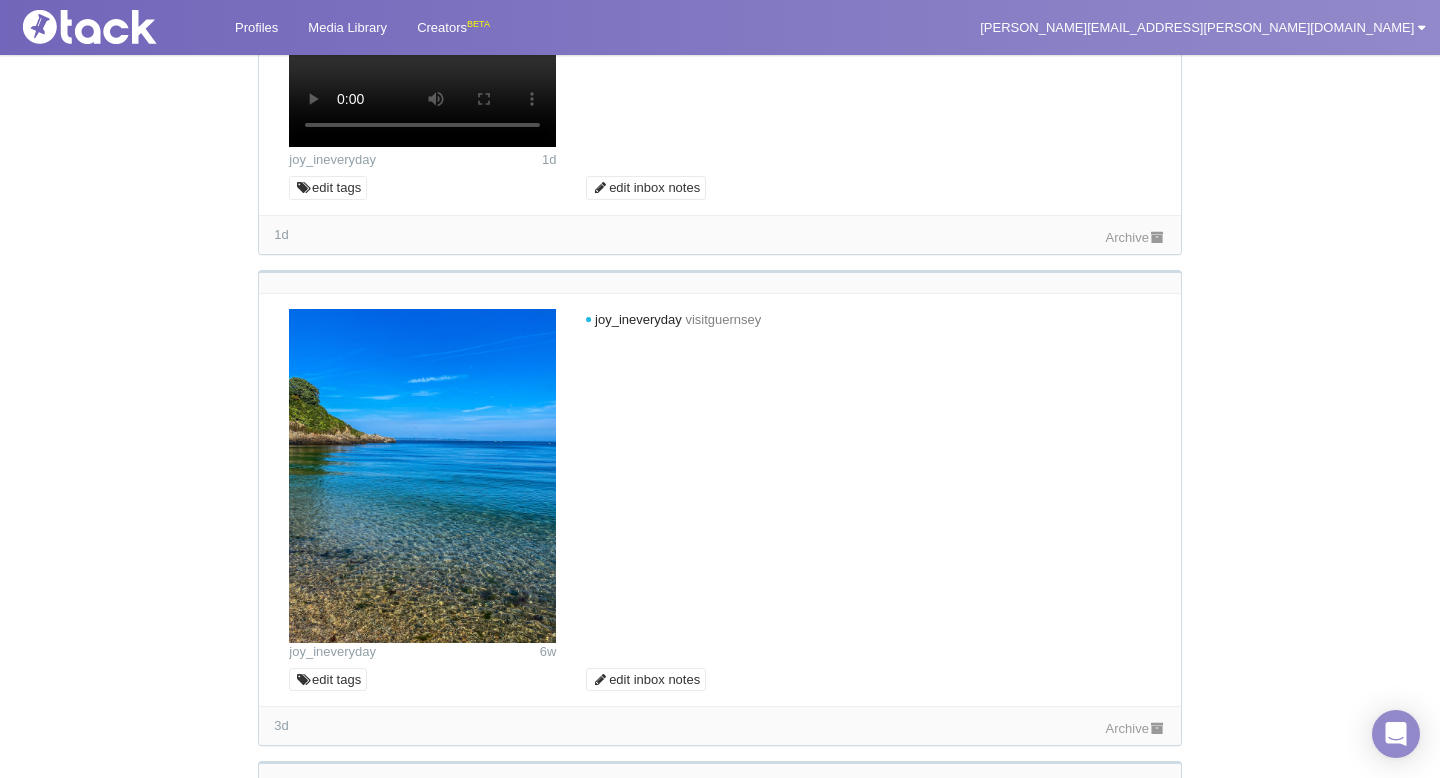scroll, scrollTop: 0, scrollLeft: 0, axis: both 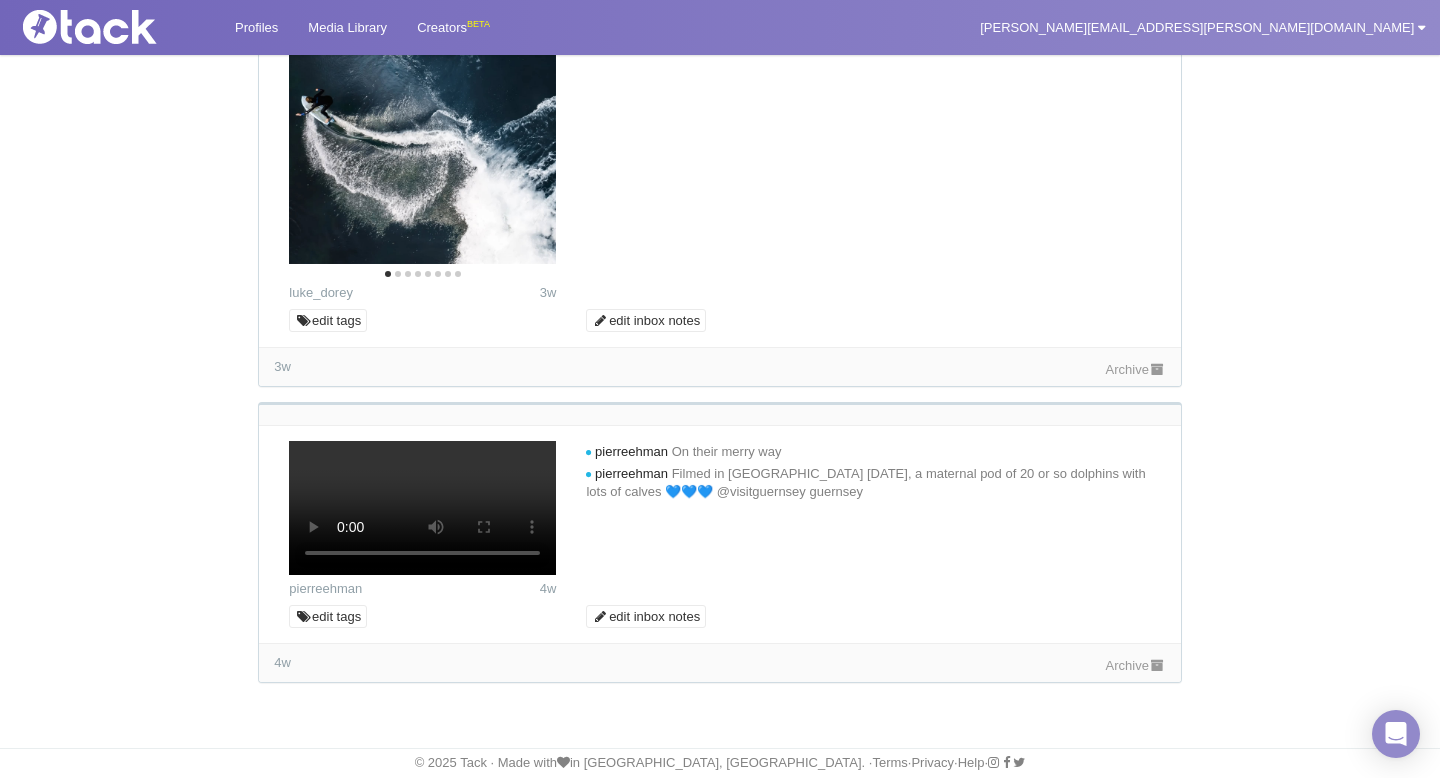 click on "Archive" at bounding box center [1136, -1570] 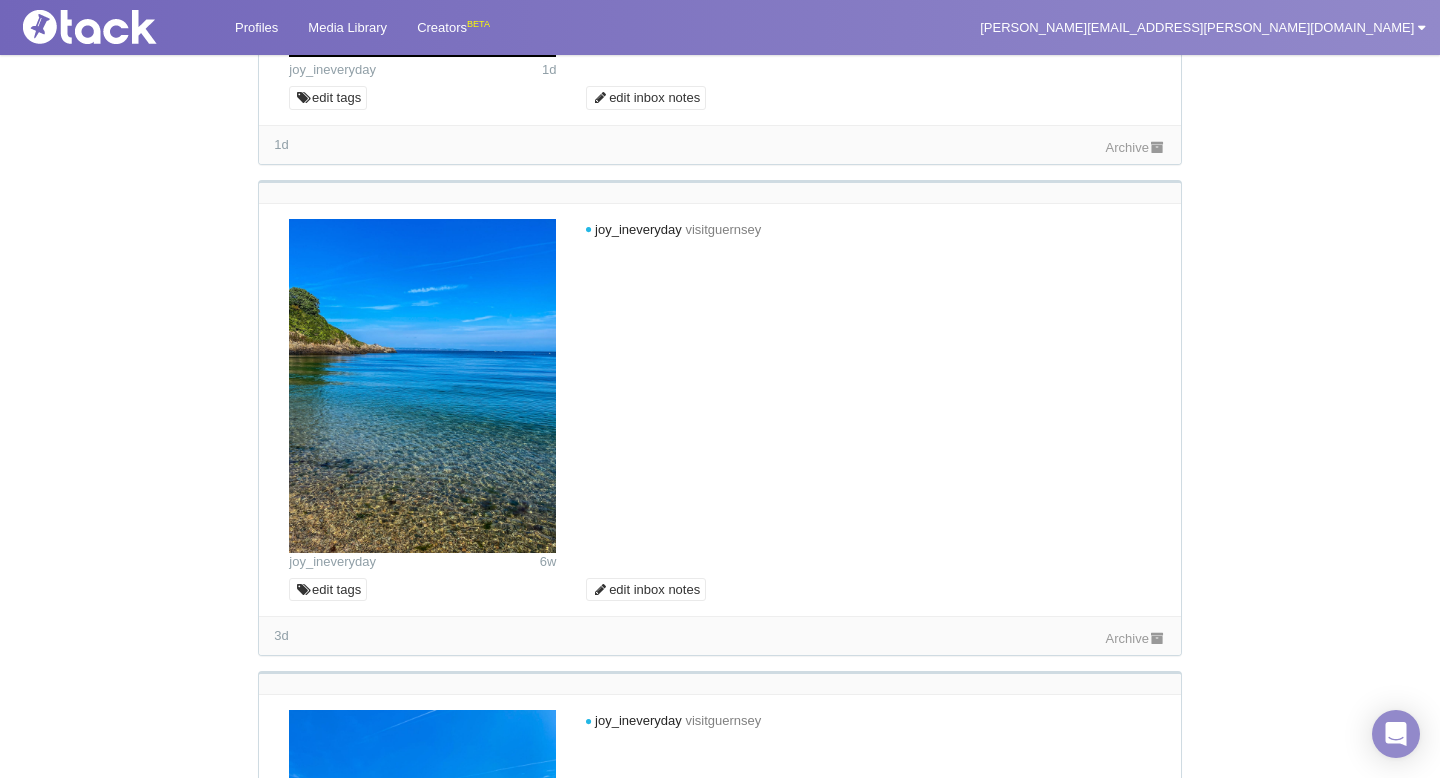 scroll, scrollTop: 0, scrollLeft: 0, axis: both 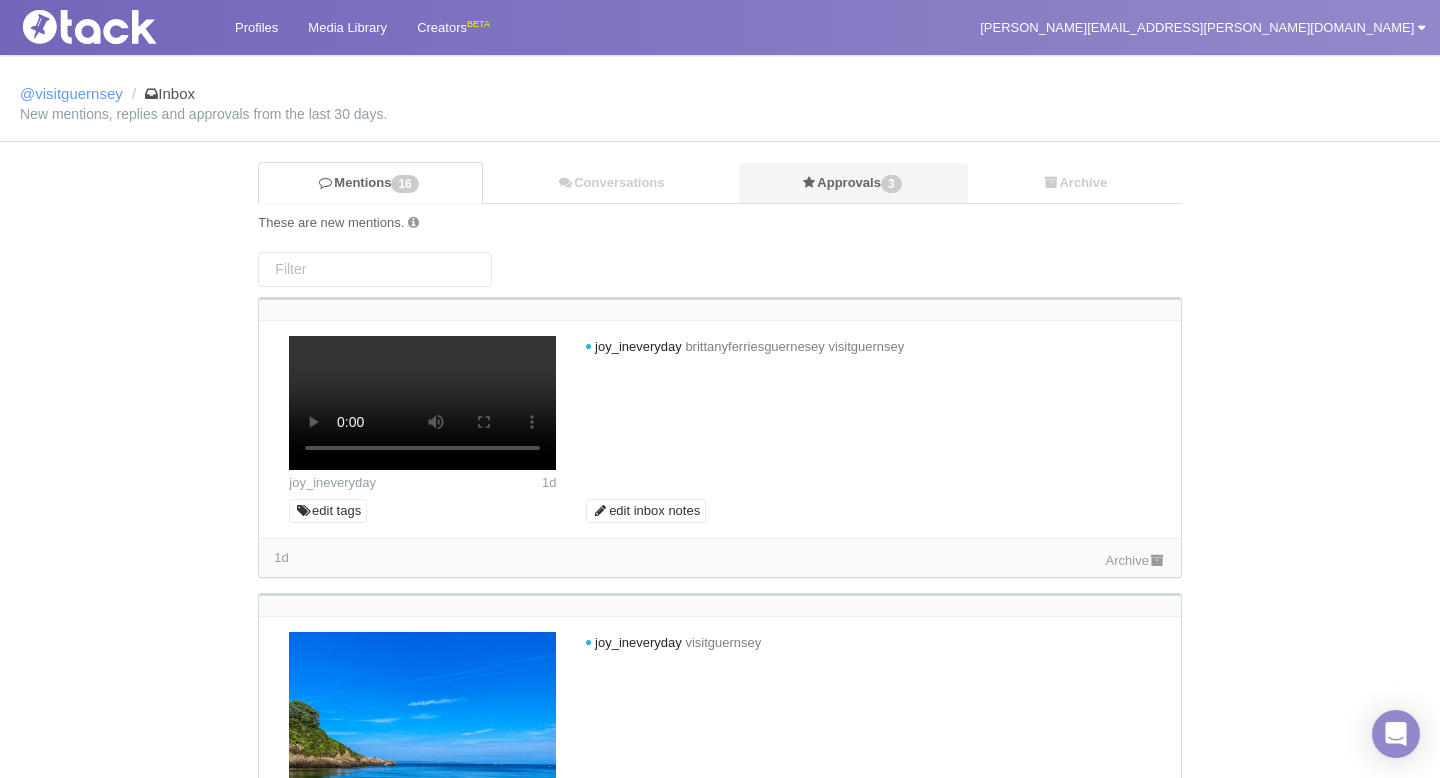 click on "Approvals
3" at bounding box center [853, 183] 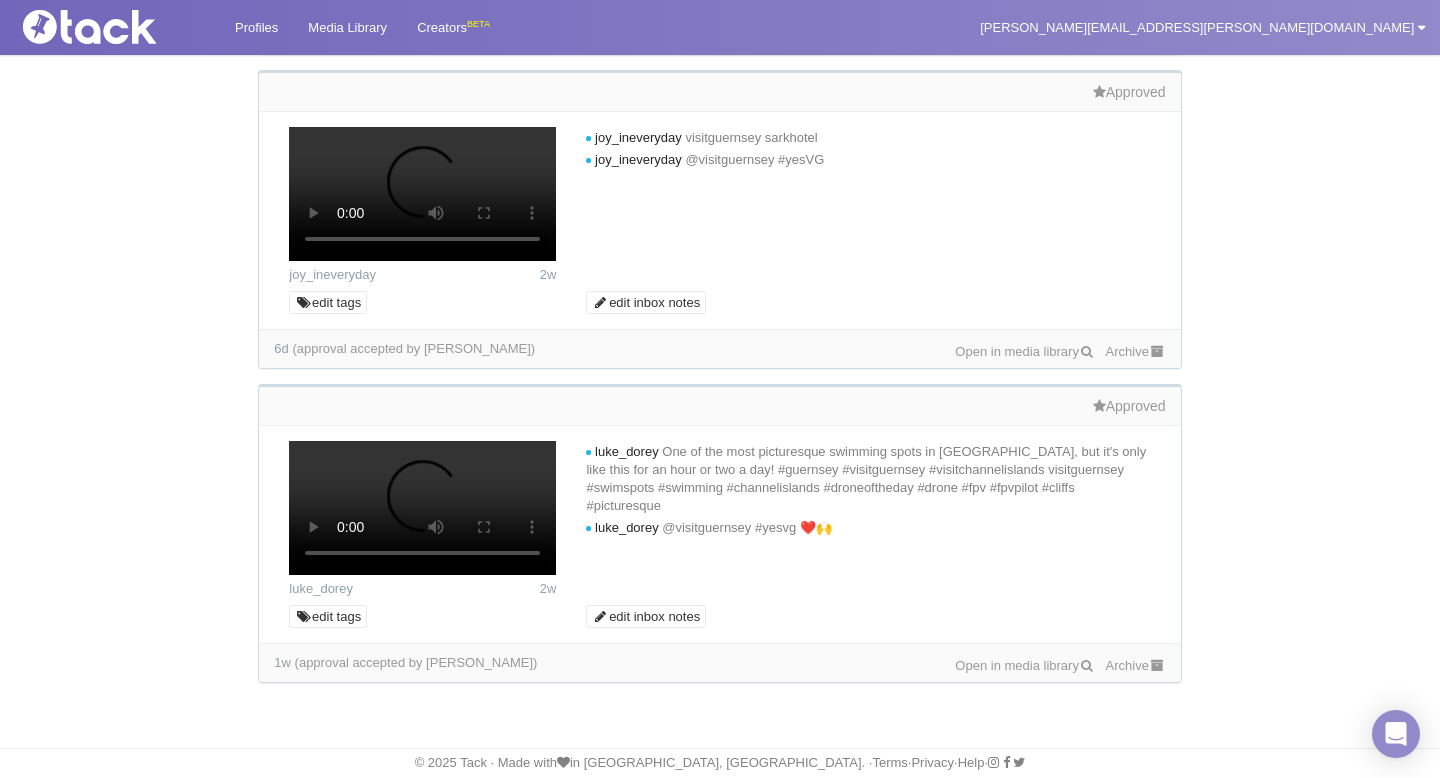 scroll, scrollTop: 1562, scrollLeft: 0, axis: vertical 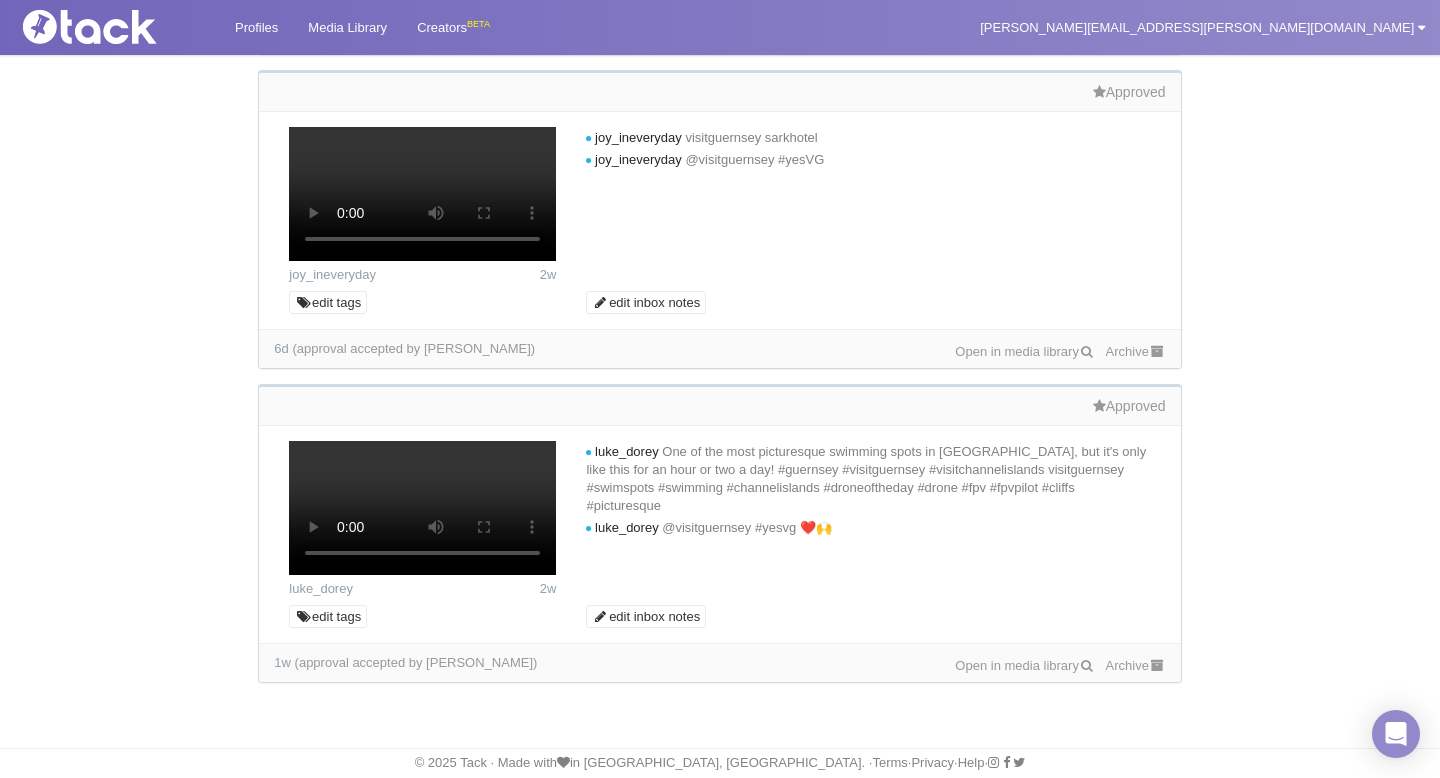click on "Mentions
16
Conversations
Approvals
3
Archive
These items have been approved and added to your media library. 🎉
3
Approved
just.oceans
2w
just.oceans
joffwinn
@visitguernsey 😍
just.oceans
@visitguernsey #yesVG" at bounding box center [720, 133] 